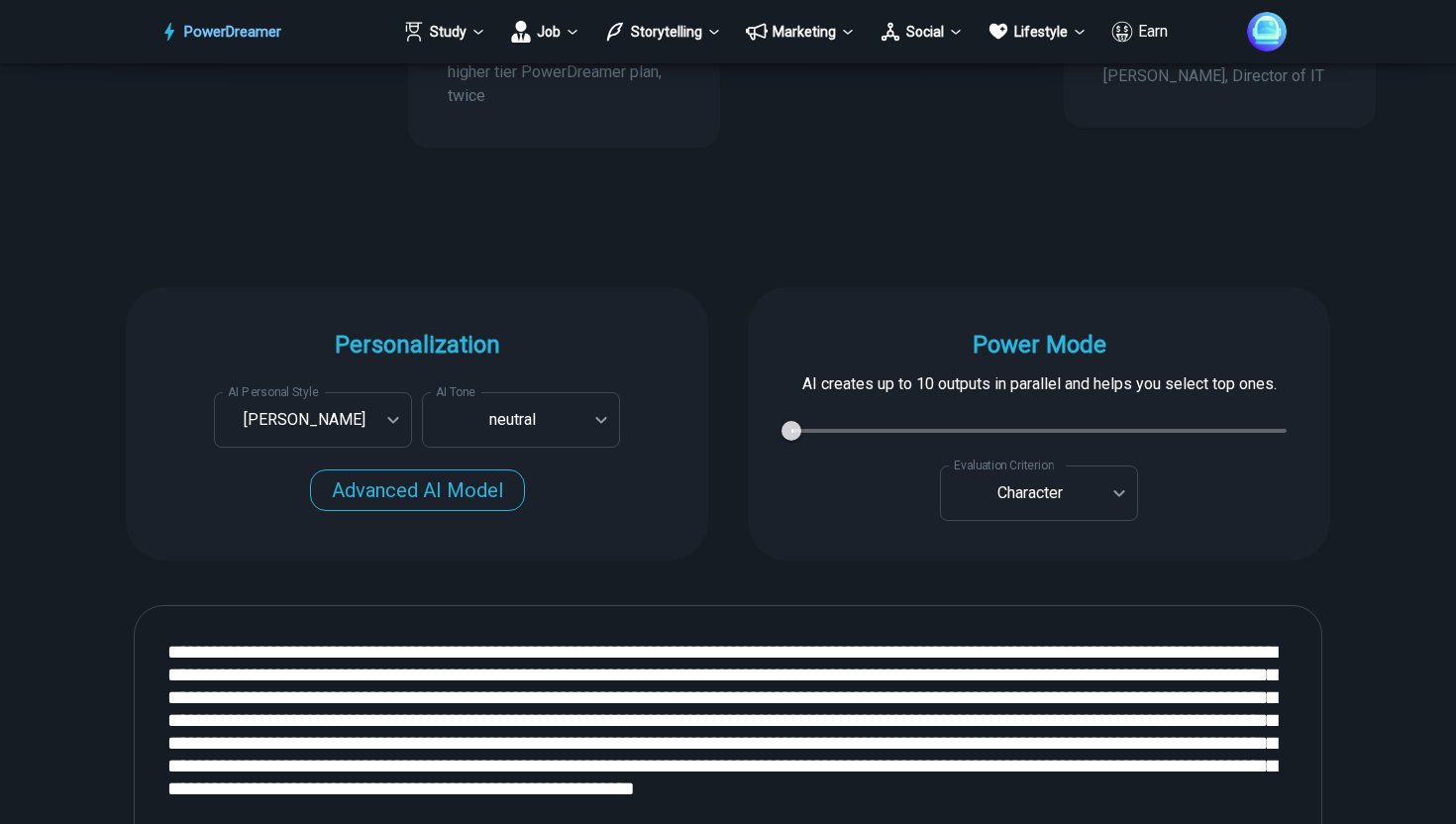 scroll, scrollTop: 1693, scrollLeft: 0, axis: vertical 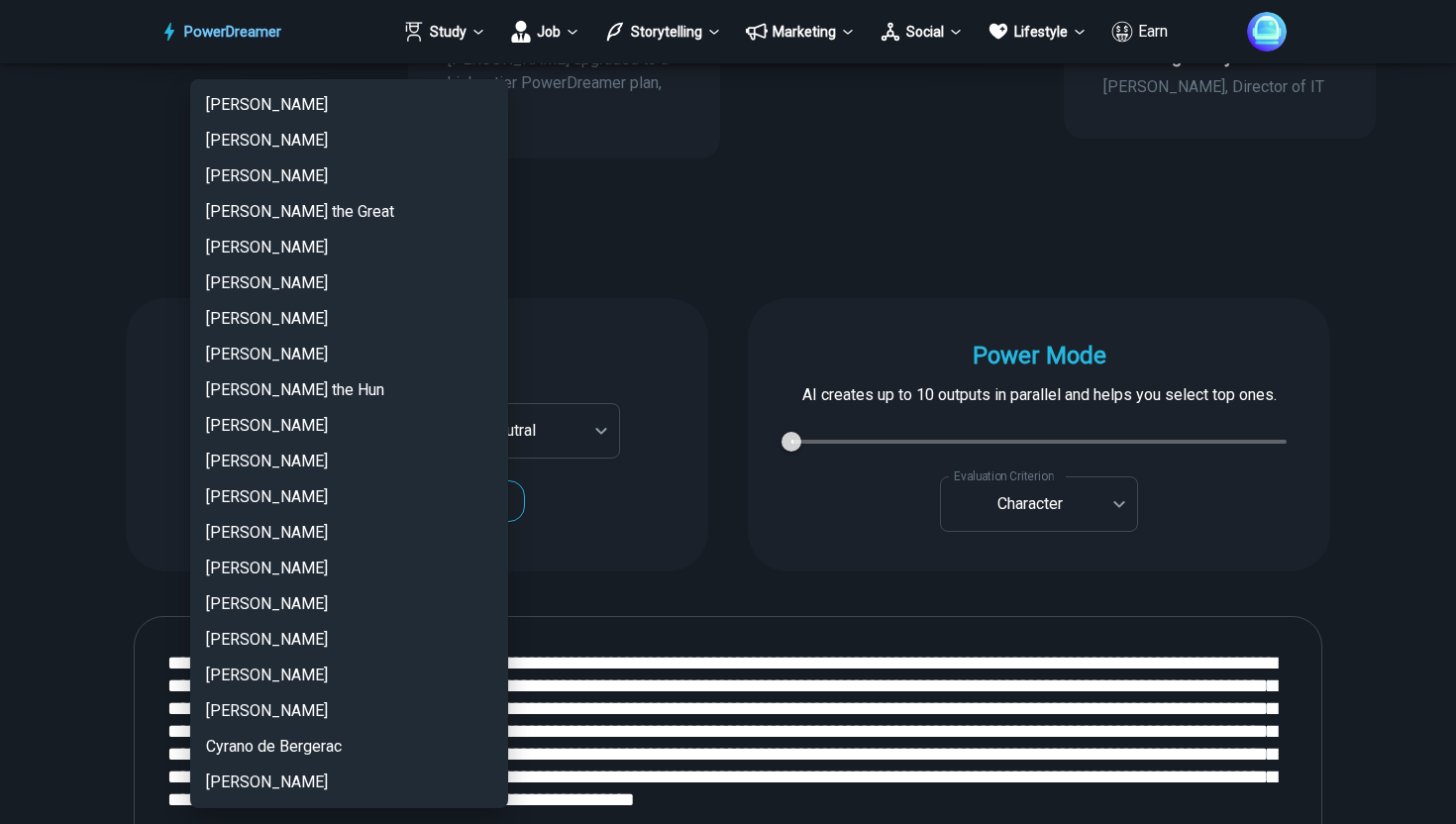 click on "PowerDreamer Study Job Storytelling Marketing Social Lifestyle Earn AI Story Generator Generate a story in your desired style START Faster with PowerDreamer 213,781  AI-Generated Outputs.  60,000+ Users. 60+ AI Tools. PowerDreamer saved me a ton of stress and even more time. Highly recommend. Bailey Vogt is a writer and producer with experience at Morning Rush, Arizona PBS, Metro Weekly and The Washington Times I received a job offer today that your awesome website helped me get. Thank you! I will be singing your praises. Matt S. signed up to PowerDreamer November 30th 2023 and received his job offer February 1st 2024 Absolutely love this program!! I'm usually hesitant to pay for anything without being able to try it for free first. However, I was desperate to get resume writing help and this program far exceeded my expectations! I have been telling anyone I know looking for a job to try it. Maura Duffy Tyler D., Product Manager in E-Commerce Kyle Kimball Alix Harvey Made the job hunting process so easy! Age" at bounding box center [728, 2010] 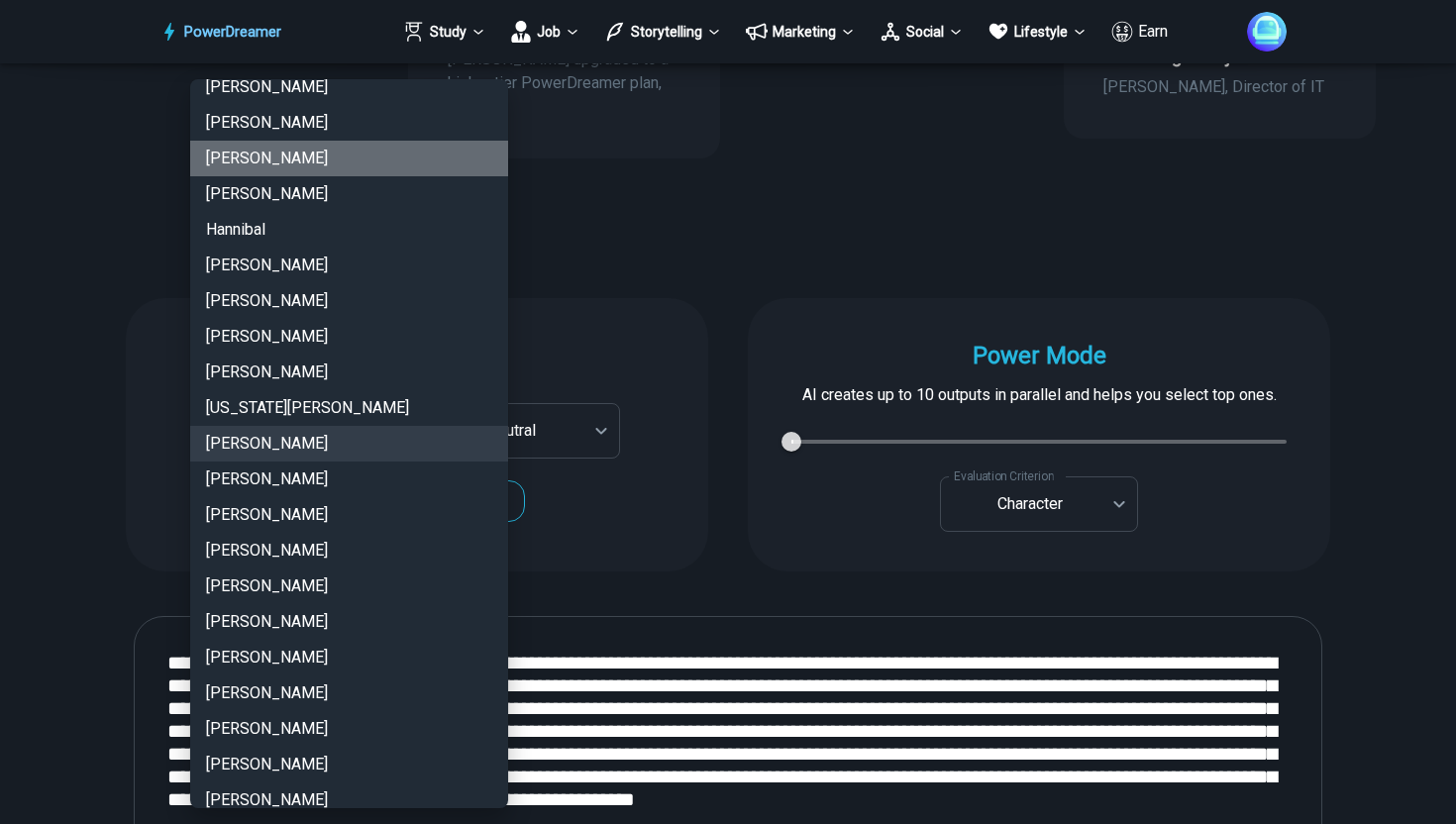 click on "[PERSON_NAME]" at bounding box center [349, 158] 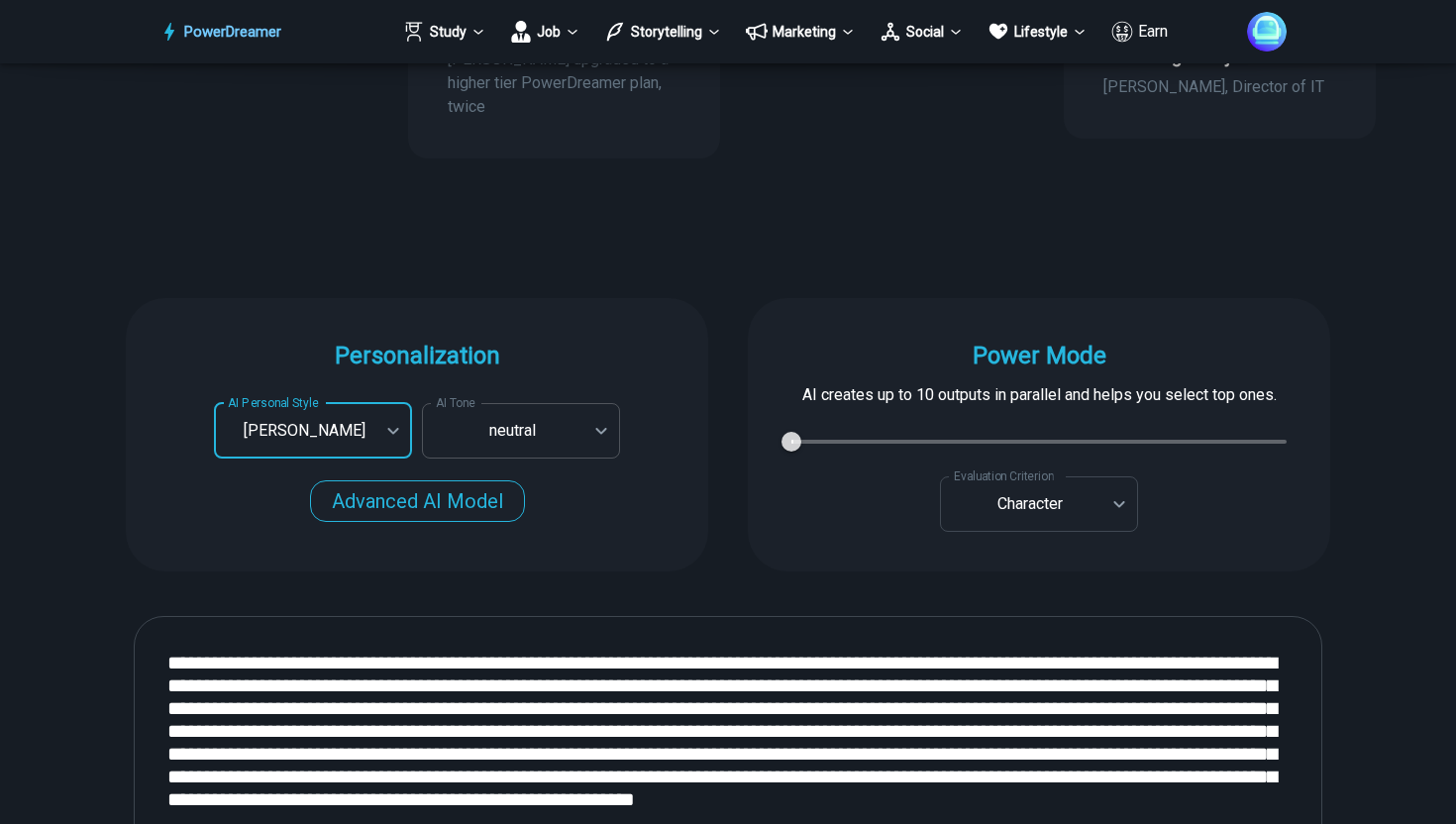 click on "PowerDreamer Study Job Storytelling Marketing Social Lifestyle Earn AI Story Generator Generate a story in your desired style START Faster with PowerDreamer 213,781  AI-Generated Outputs.  60,000+ Users. 60+ AI Tools. PowerDreamer saved me a ton of stress and even more time. Highly recommend. Bailey Vogt is a writer and producer with experience at Morning Rush, Arizona PBS, Metro Weekly and The Washington Times I received a job offer today that your awesome website helped me get. Thank you! I will be singing your praises. Matt S. signed up to PowerDreamer November 30th 2023 and received his job offer February 1st 2024 Absolutely love this program!! I'm usually hesitant to pay for anything without being able to try it for free first. However, I was desperate to get resume writing help and this program far exceeded my expectations! I have been telling anyone I know looking for a job to try it. Maura Duffy Tyler D., Product Manager in E-Commerce Kyle Kimball Alix Harvey Made the job hunting process so easy! Age" at bounding box center [728, 2010] 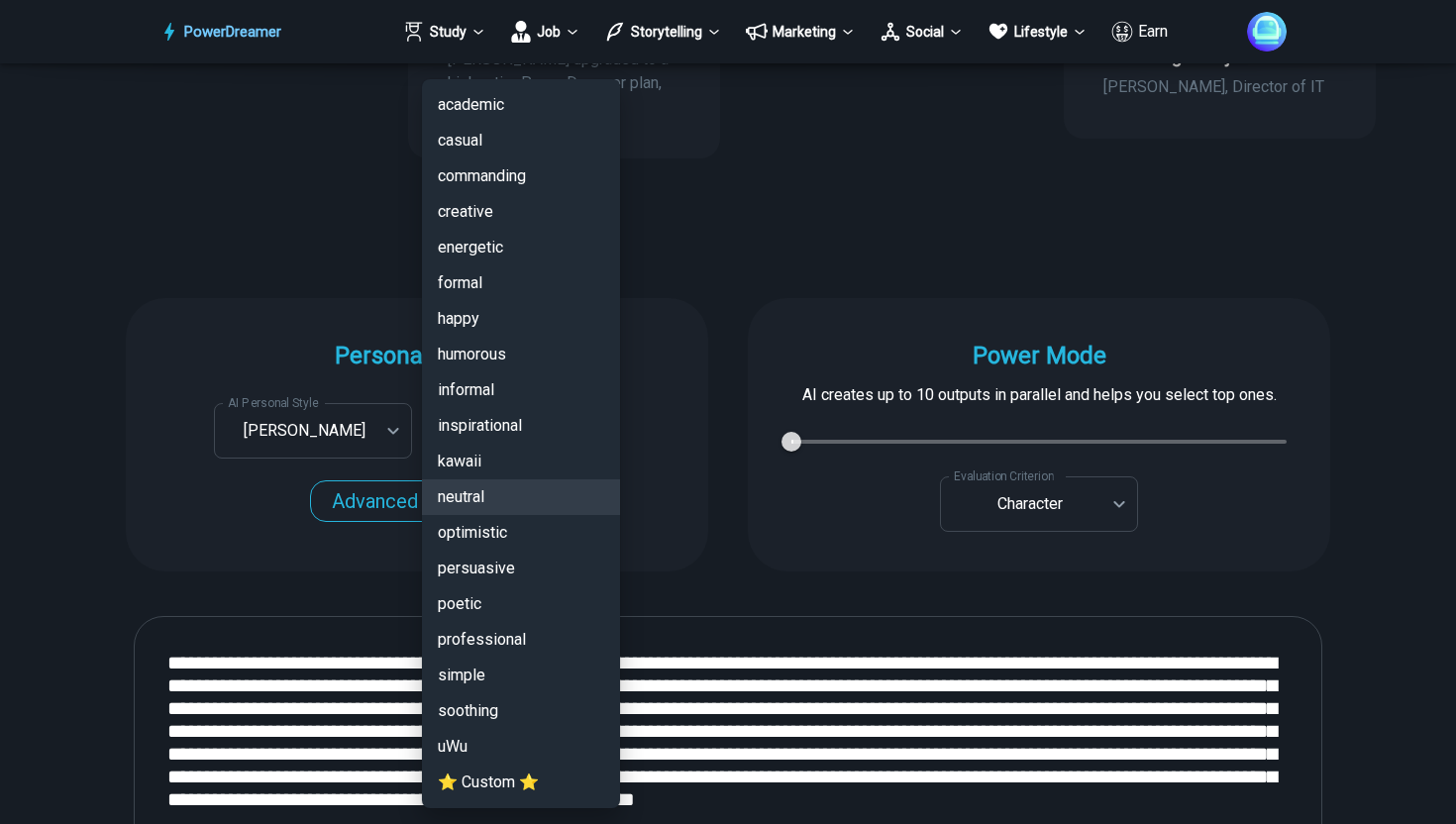 click at bounding box center [728, 412] 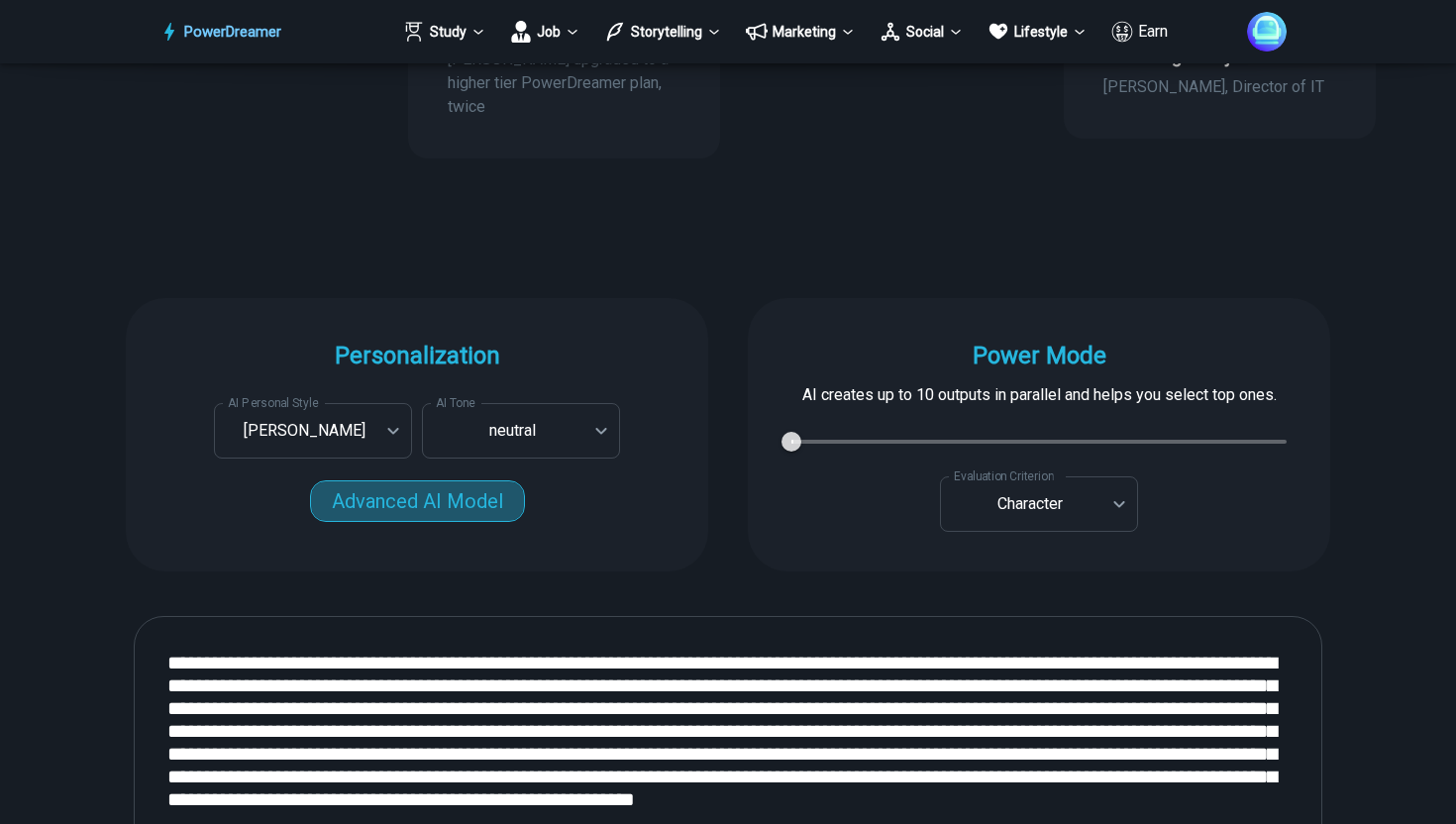 click on "Advanced AI Model" at bounding box center (417, 501) 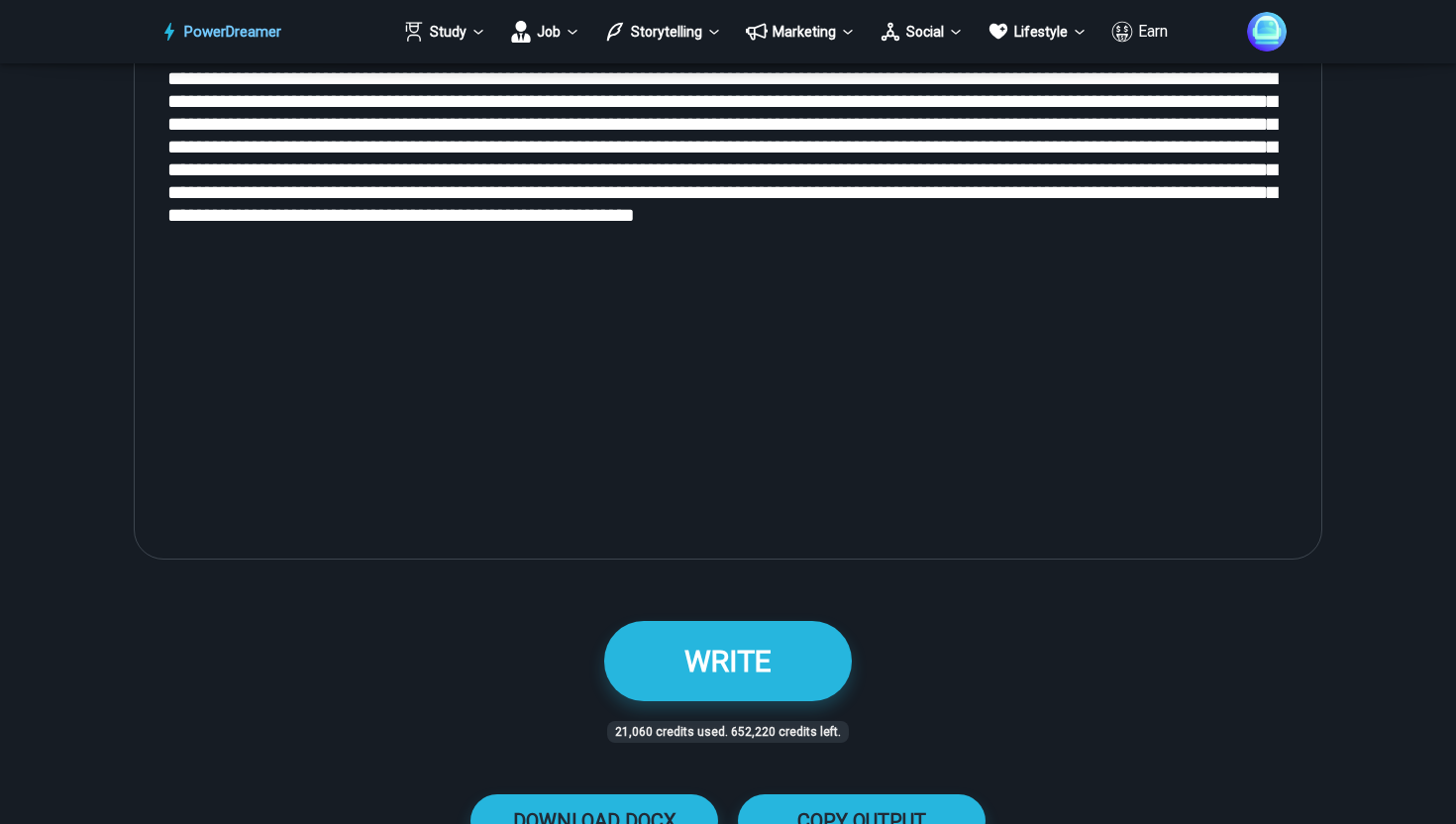 scroll, scrollTop: 2234, scrollLeft: 0, axis: vertical 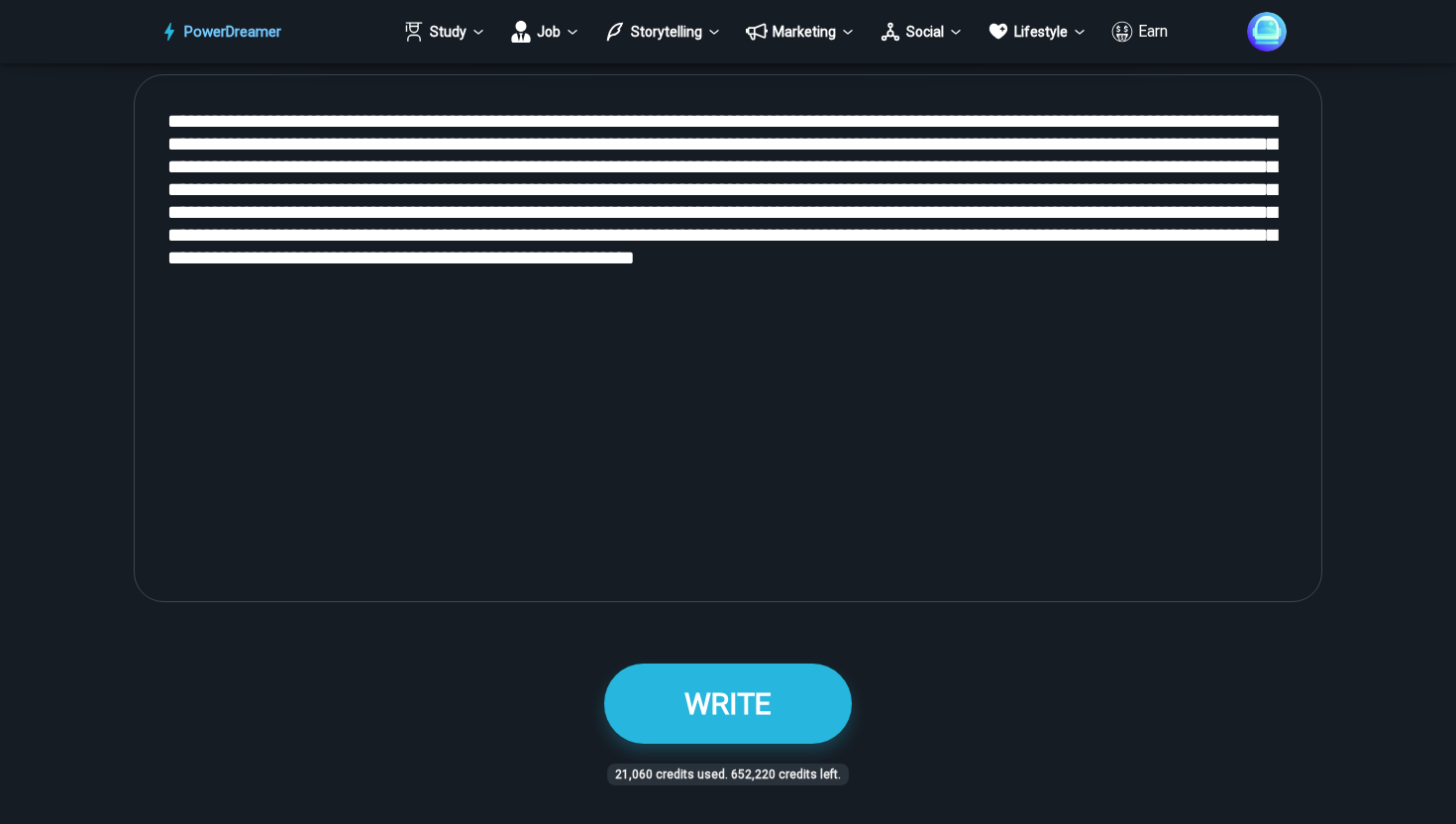 drag, startPoint x: 320, startPoint y: 288, endPoint x: 182, endPoint y: 93, distance: 238.89119 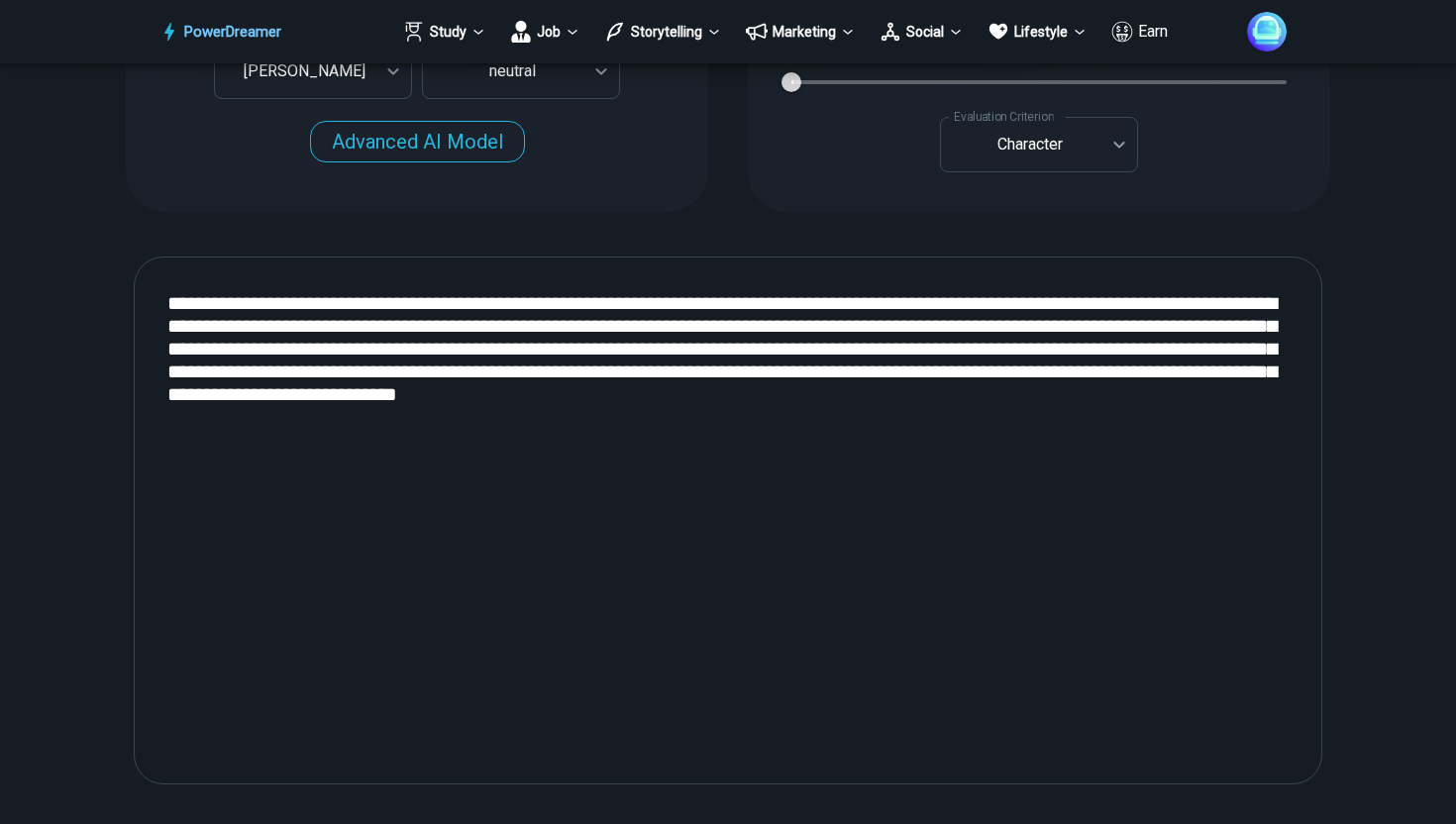 scroll, scrollTop: 2033, scrollLeft: 0, axis: vertical 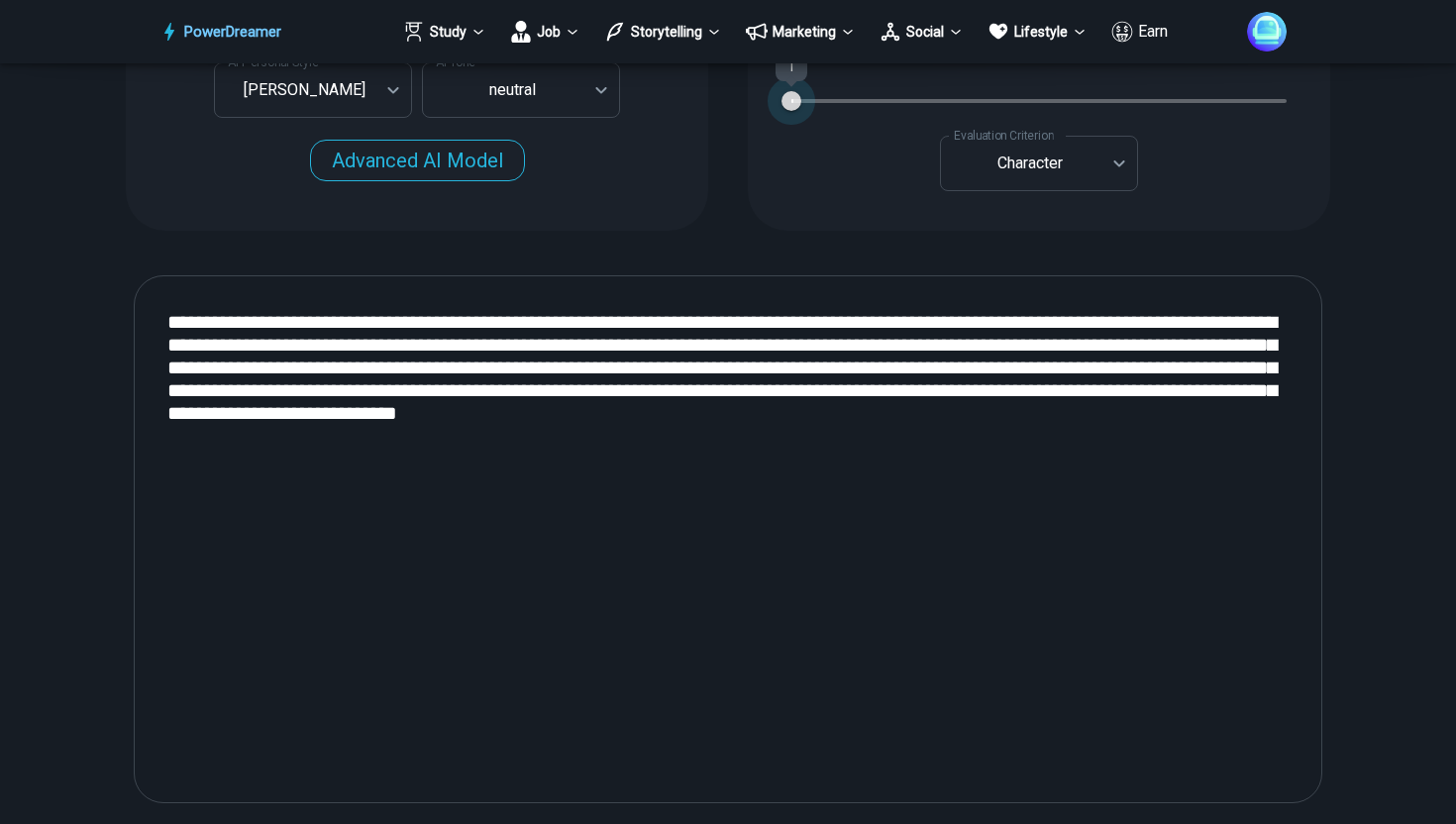 click on "1" at bounding box center [791, 101] 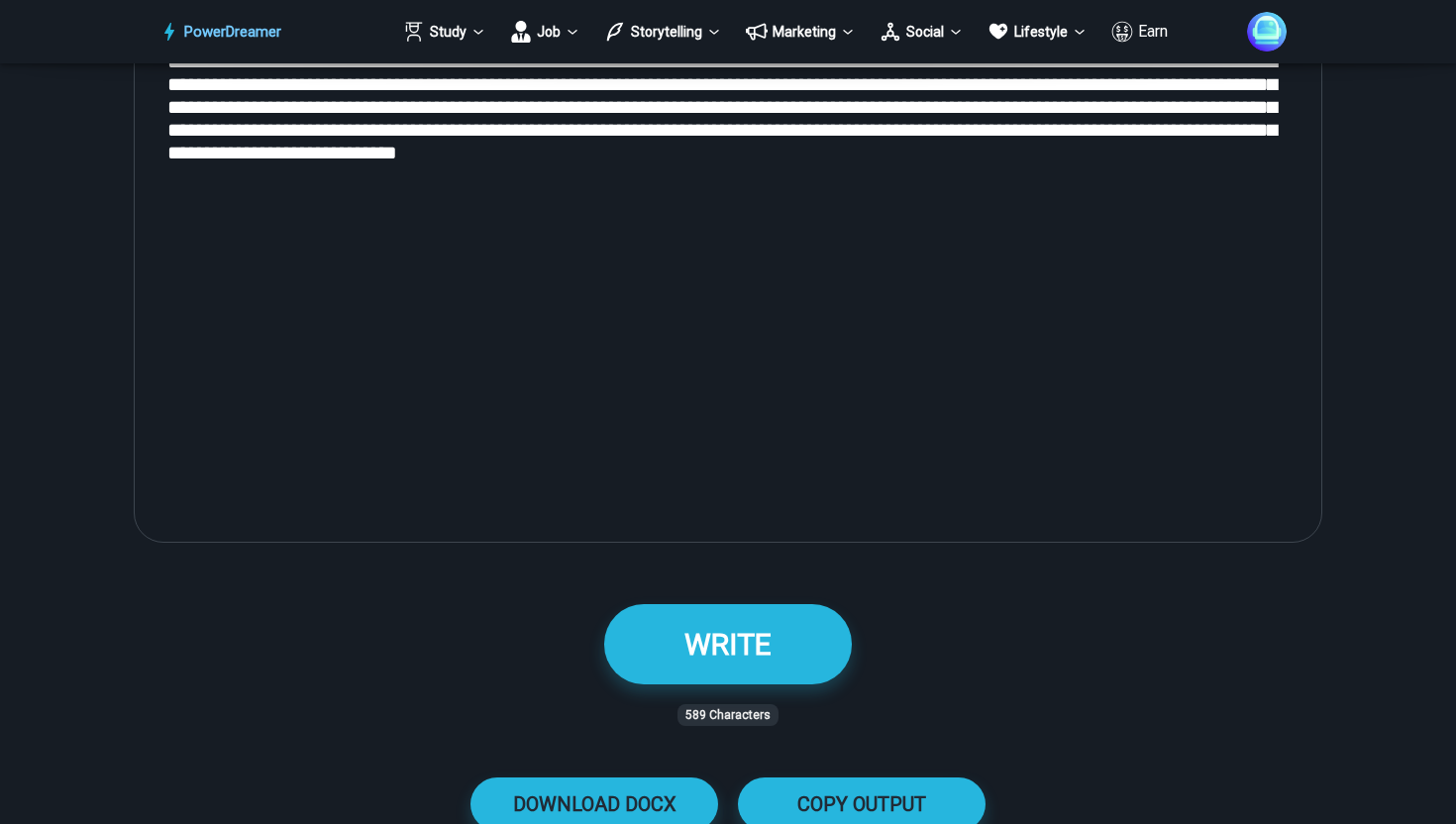 scroll, scrollTop: 2300, scrollLeft: 0, axis: vertical 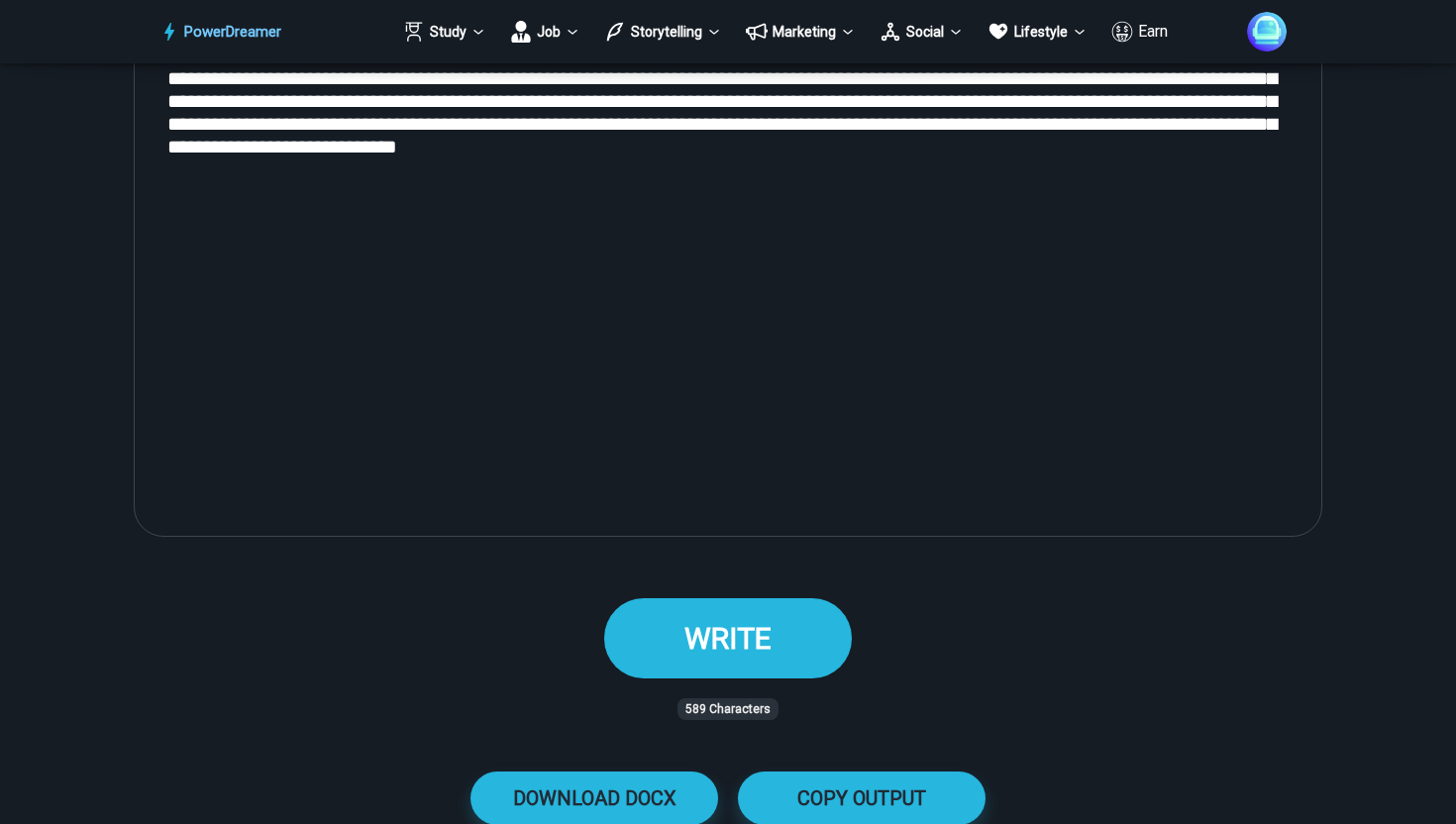click on "WRITE" at bounding box center (728, 638) 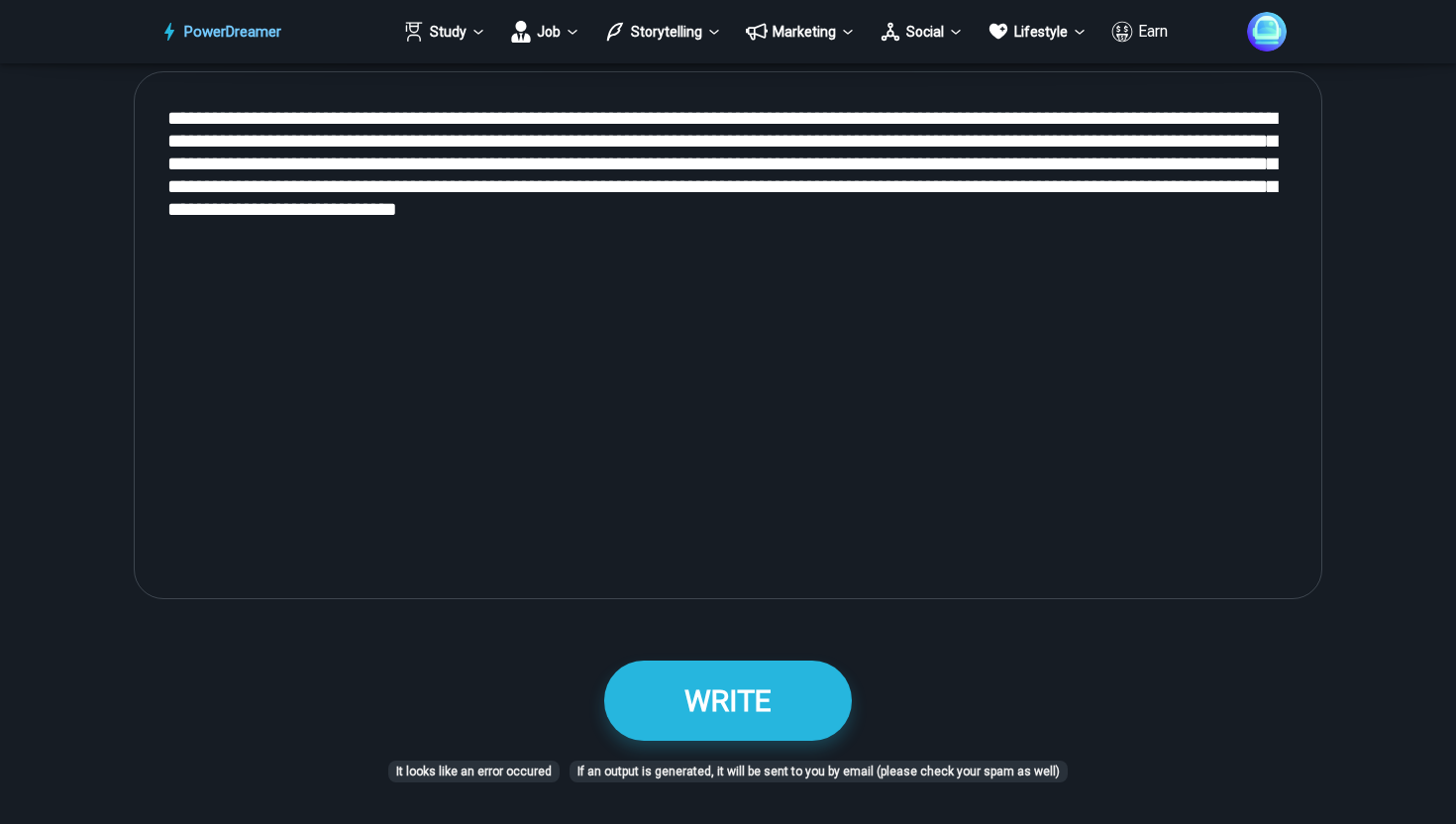 scroll, scrollTop: 2229, scrollLeft: 0, axis: vertical 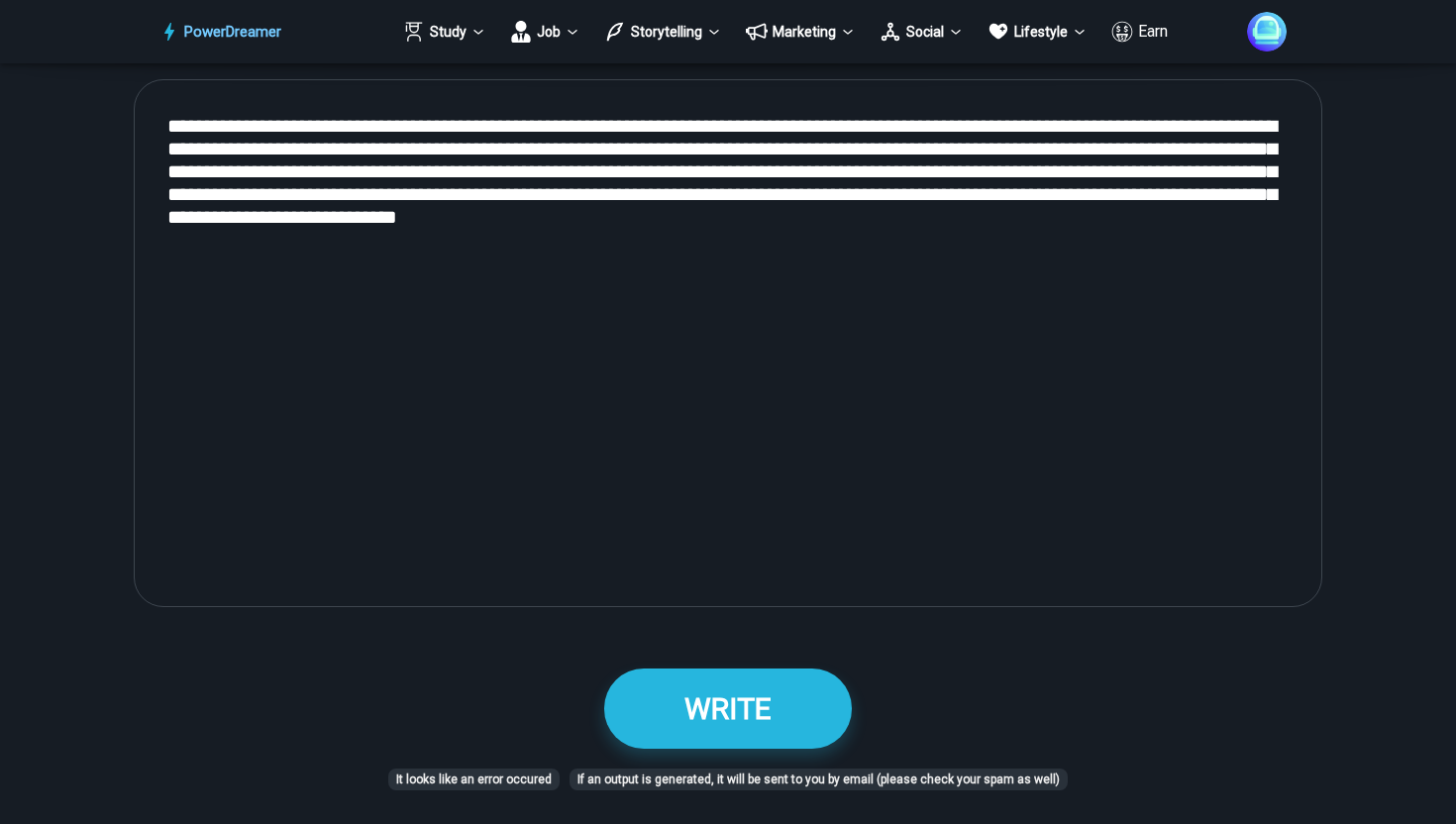 drag, startPoint x: 1051, startPoint y: 215, endPoint x: 155, endPoint y: 106, distance: 902.6057 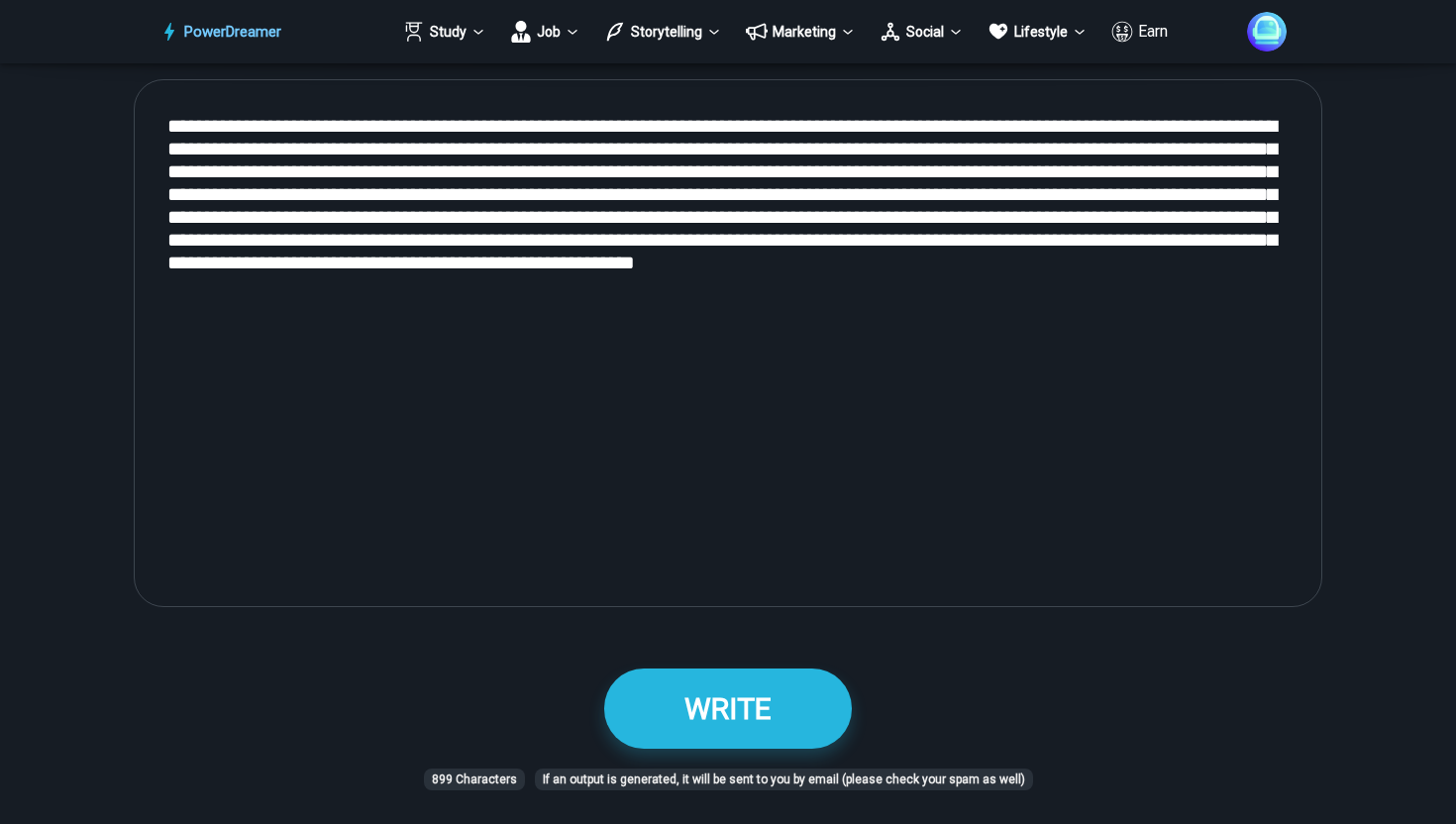 drag, startPoint x: 338, startPoint y: 288, endPoint x: 556, endPoint y: 170, distance: 247.88707 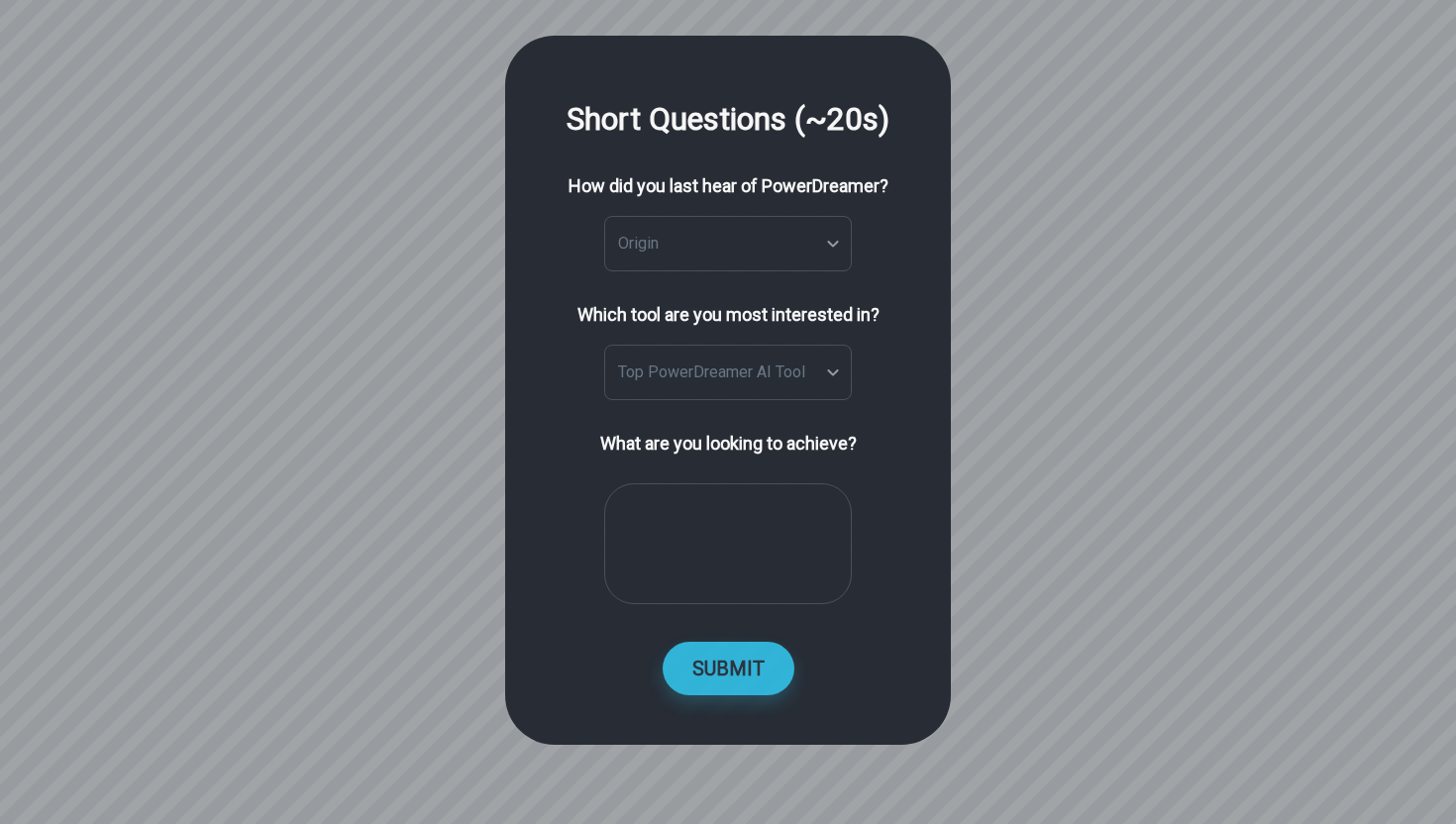 scroll, scrollTop: 0, scrollLeft: 0, axis: both 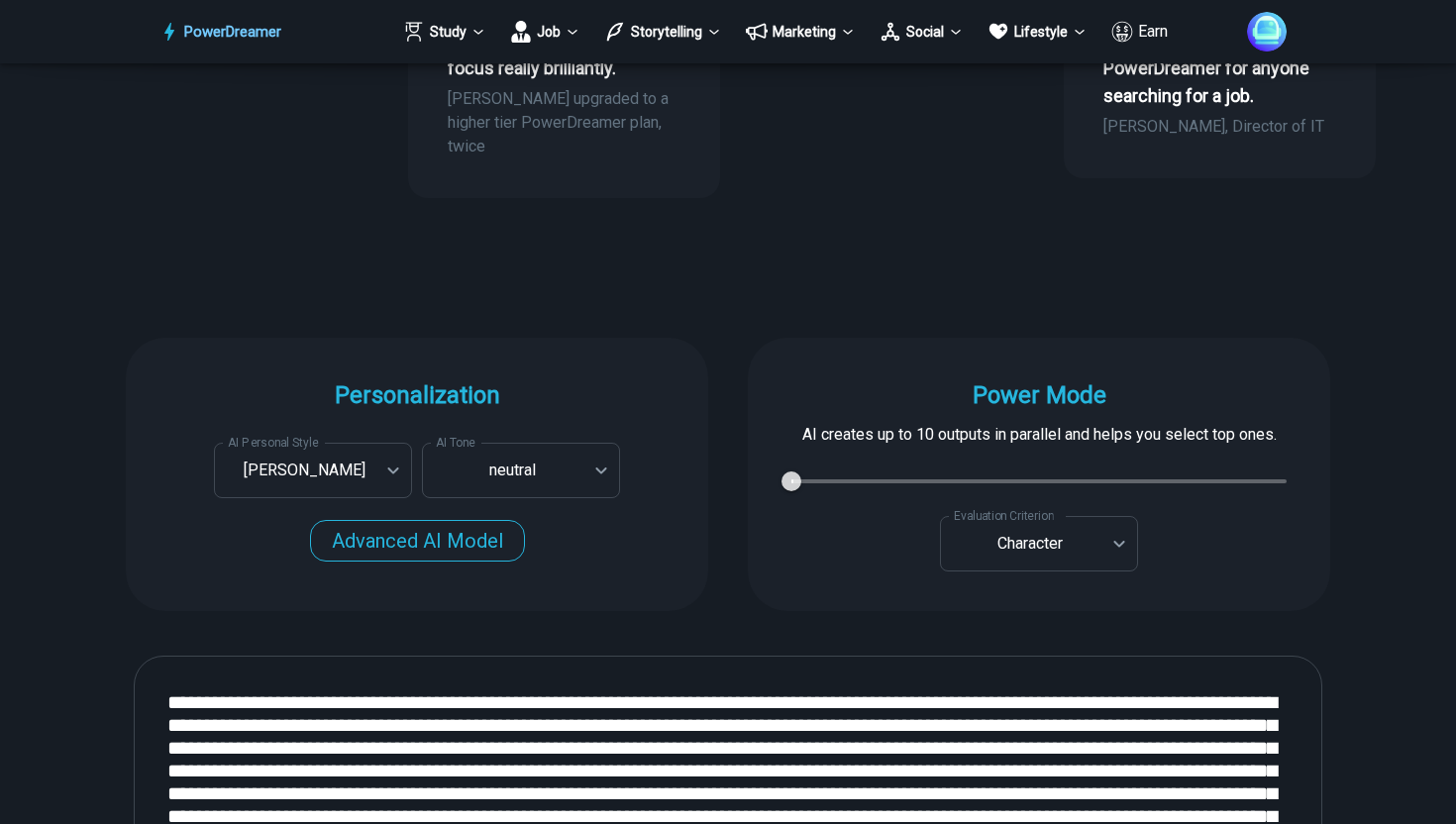 click at bounding box center (1267, 32) 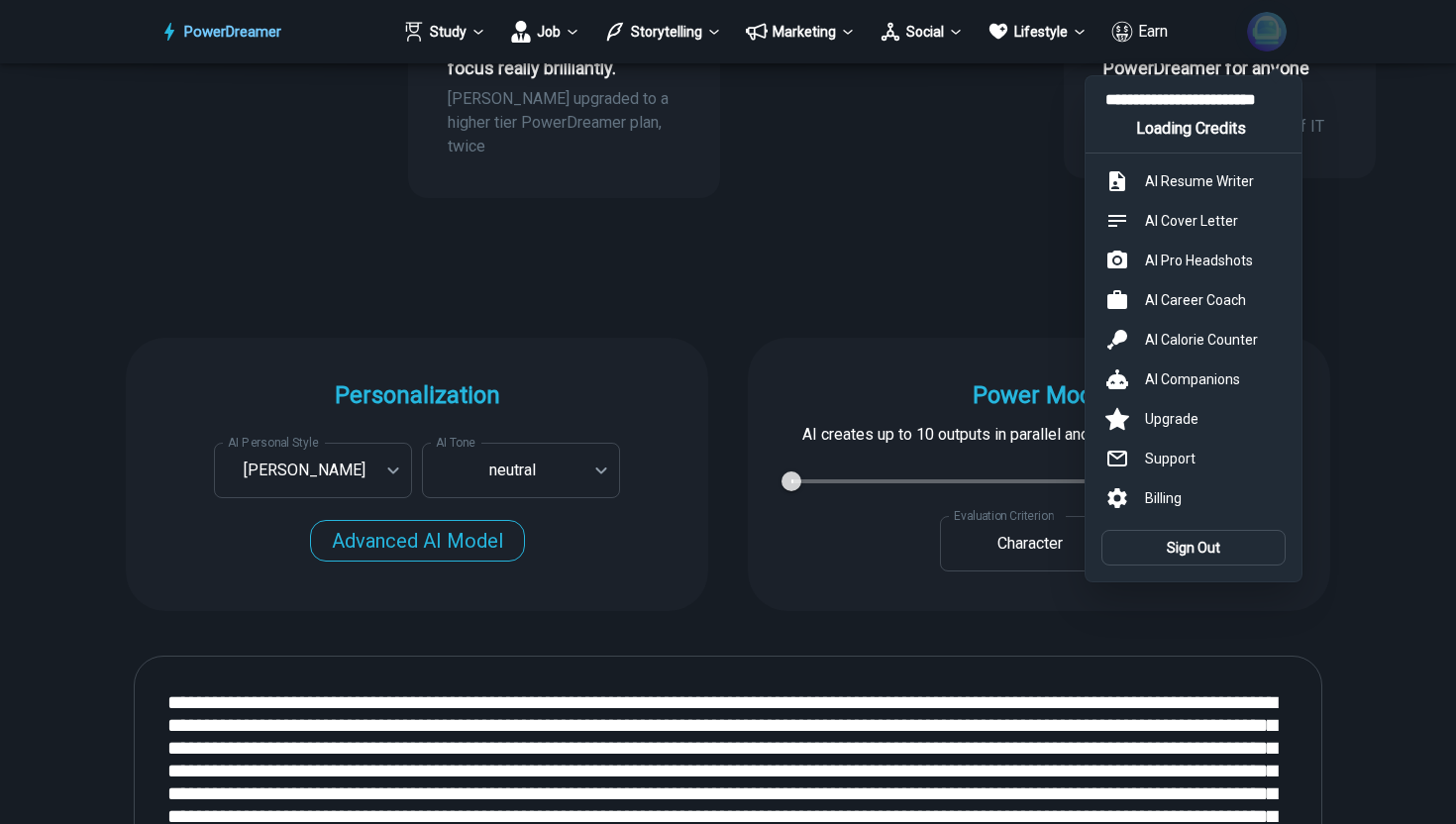click at bounding box center (728, 412) 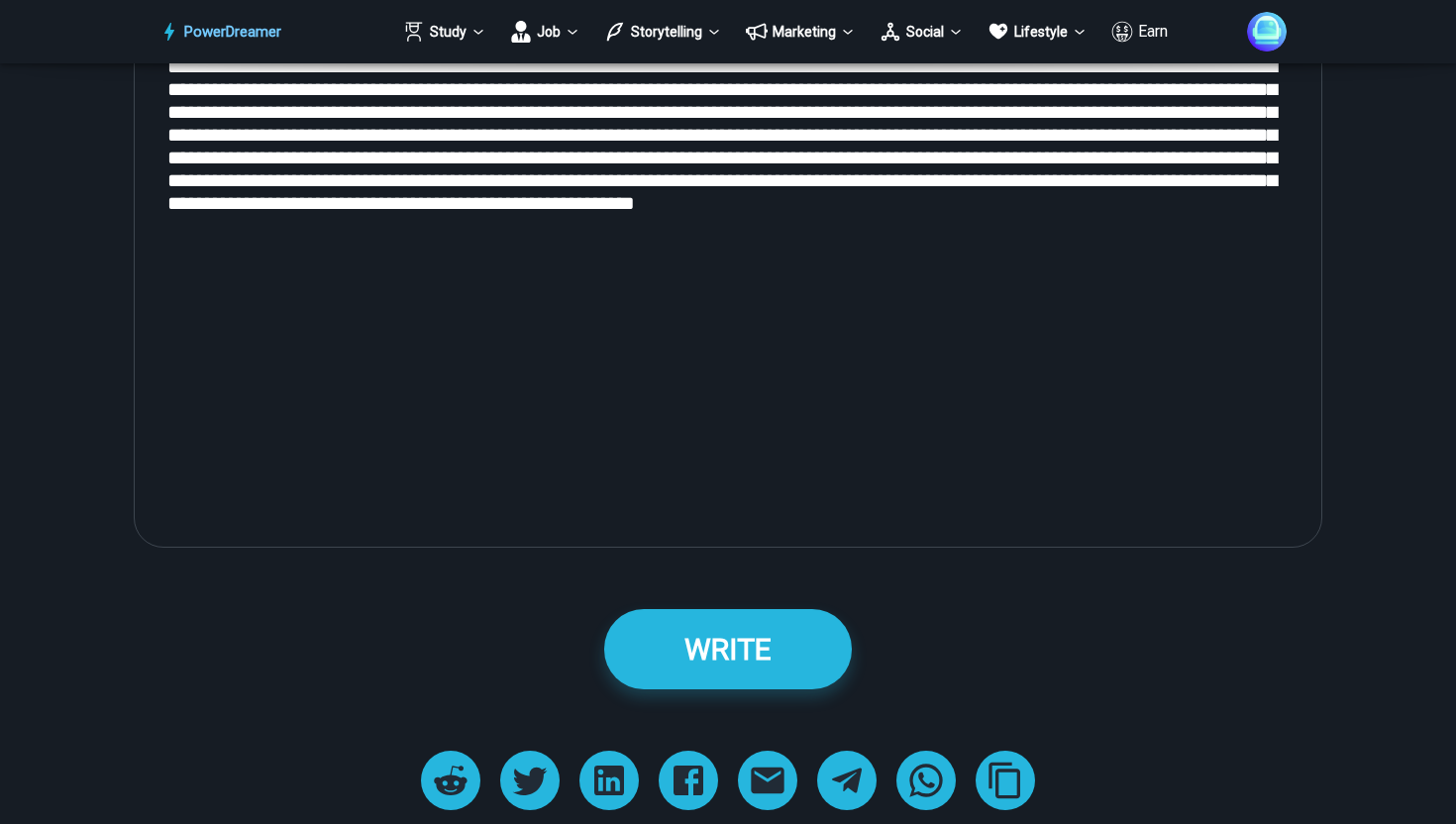 scroll, scrollTop: 2253, scrollLeft: 0, axis: vertical 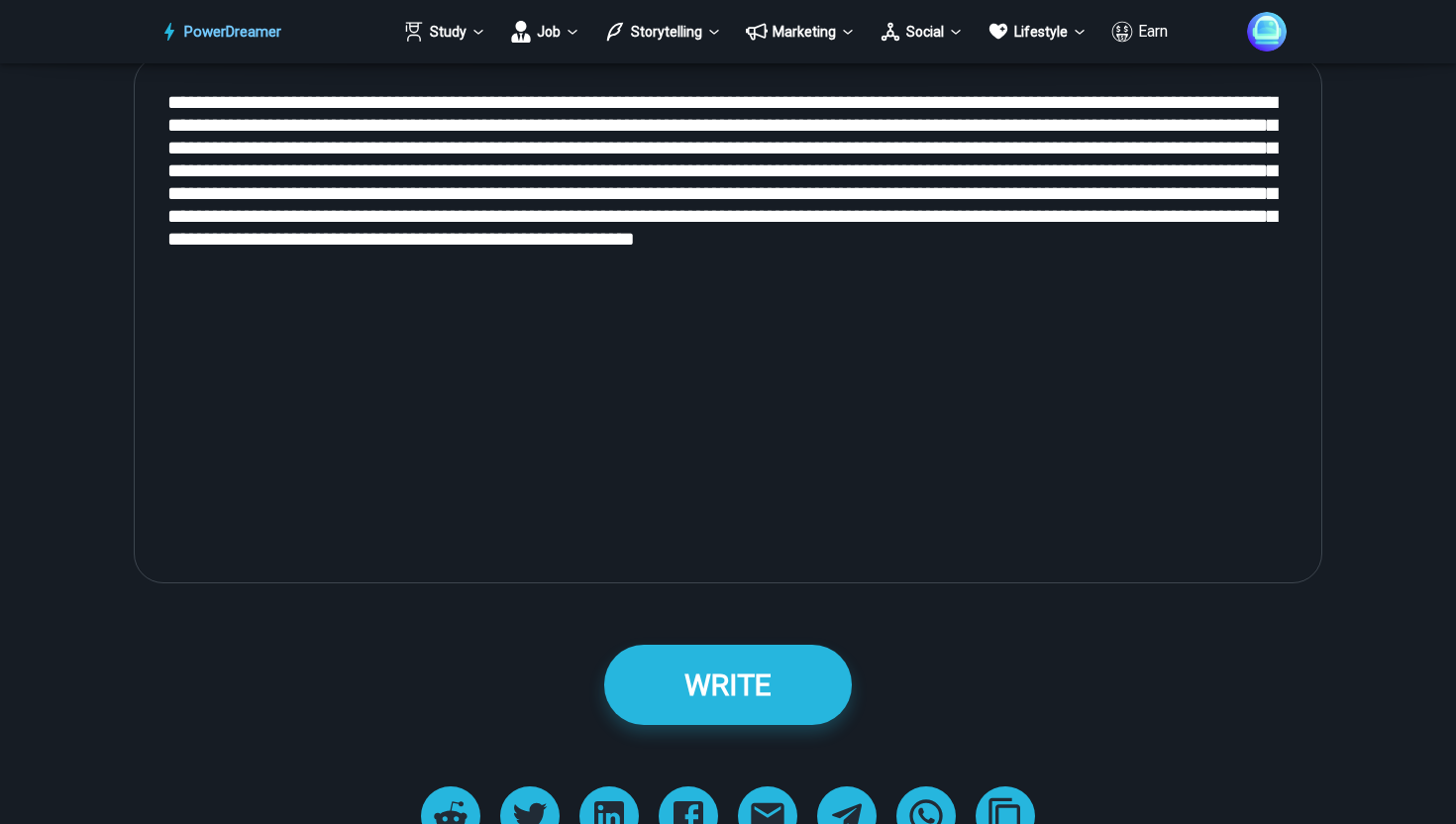 drag, startPoint x: 478, startPoint y: 278, endPoint x: 201, endPoint y: 87, distance: 336.46694 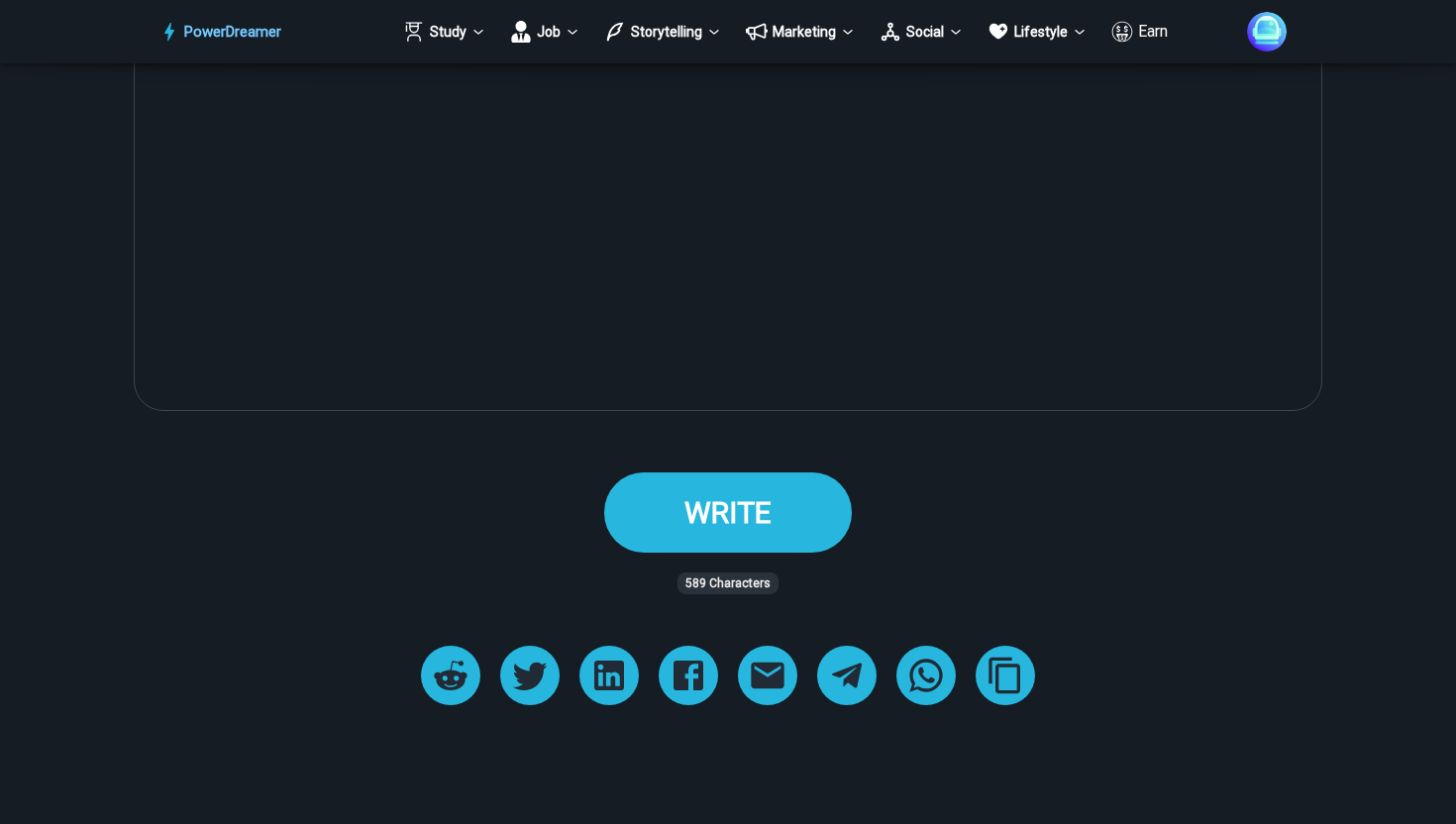 scroll, scrollTop: 2428, scrollLeft: 0, axis: vertical 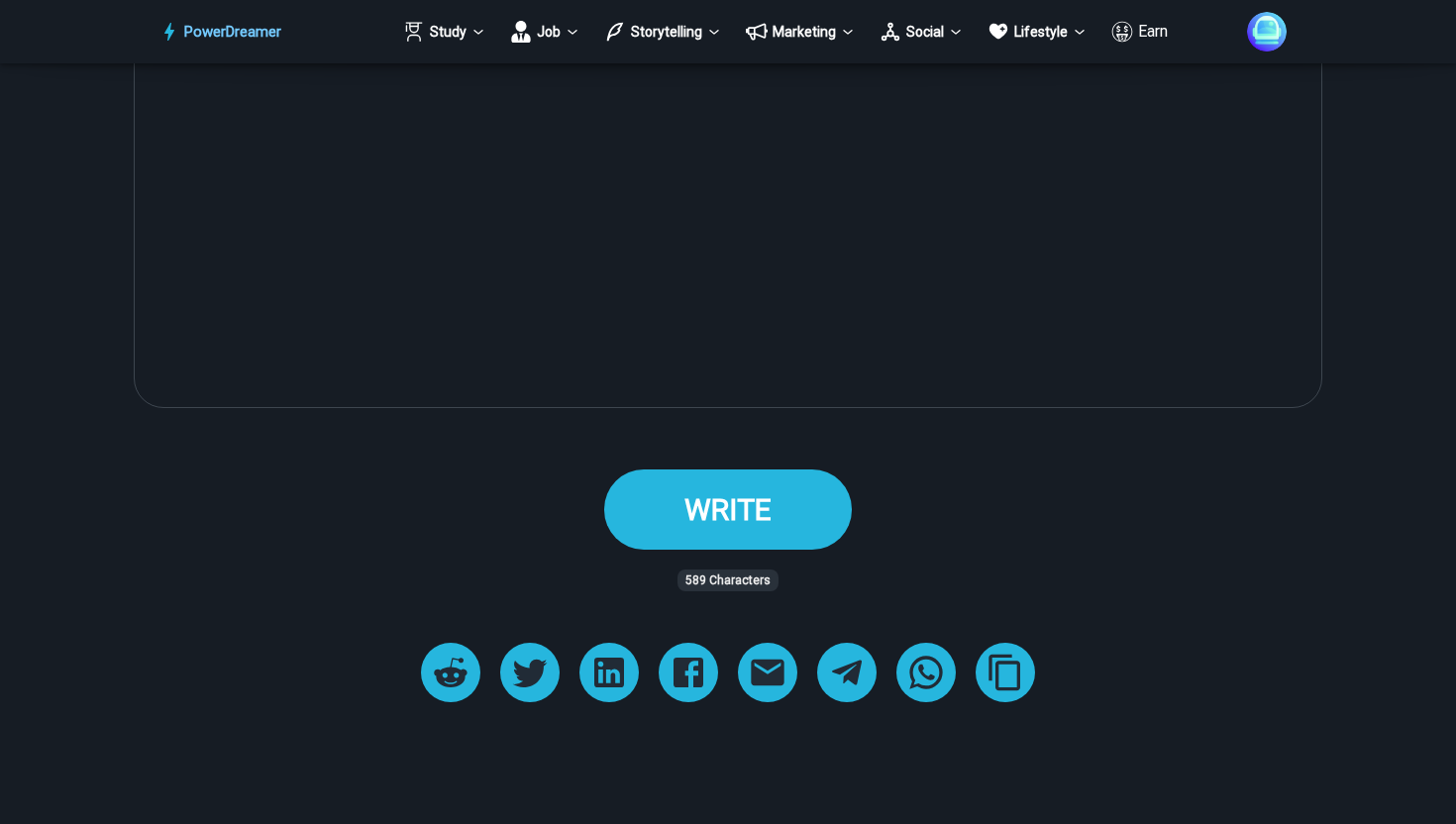 type on "**********" 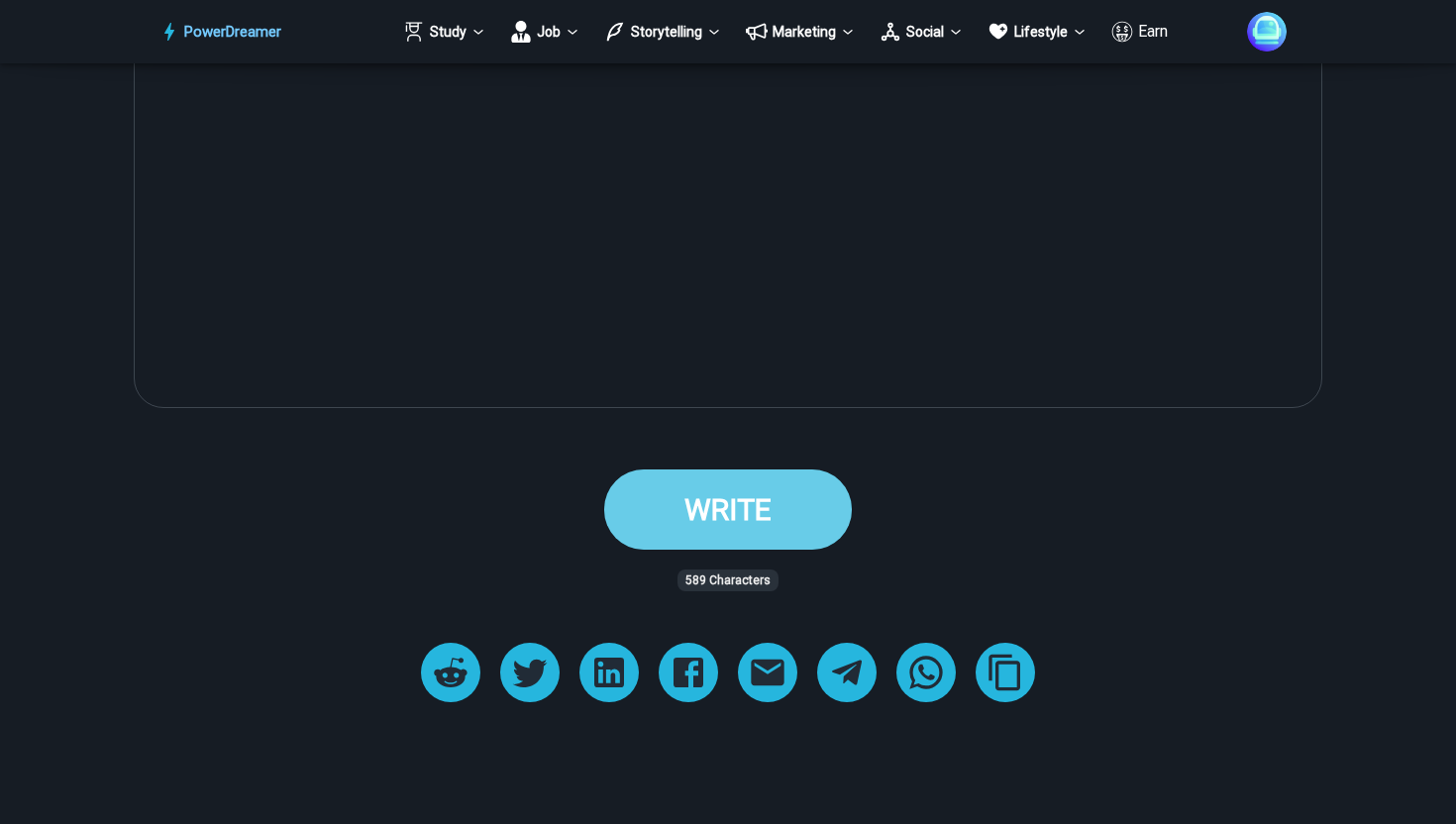 click on "WRITE" at bounding box center (728, 509) 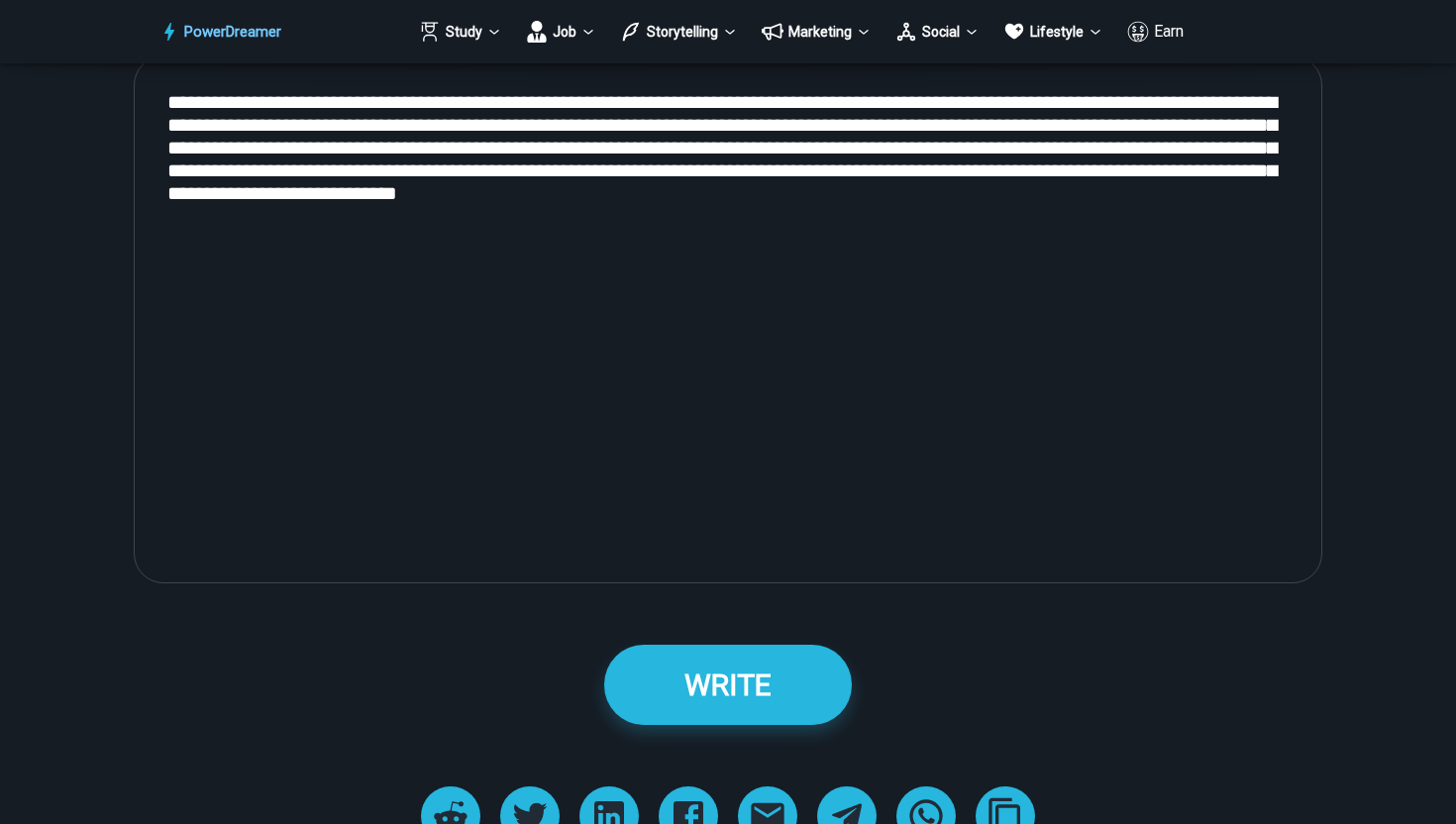 scroll, scrollTop: 2226, scrollLeft: 0, axis: vertical 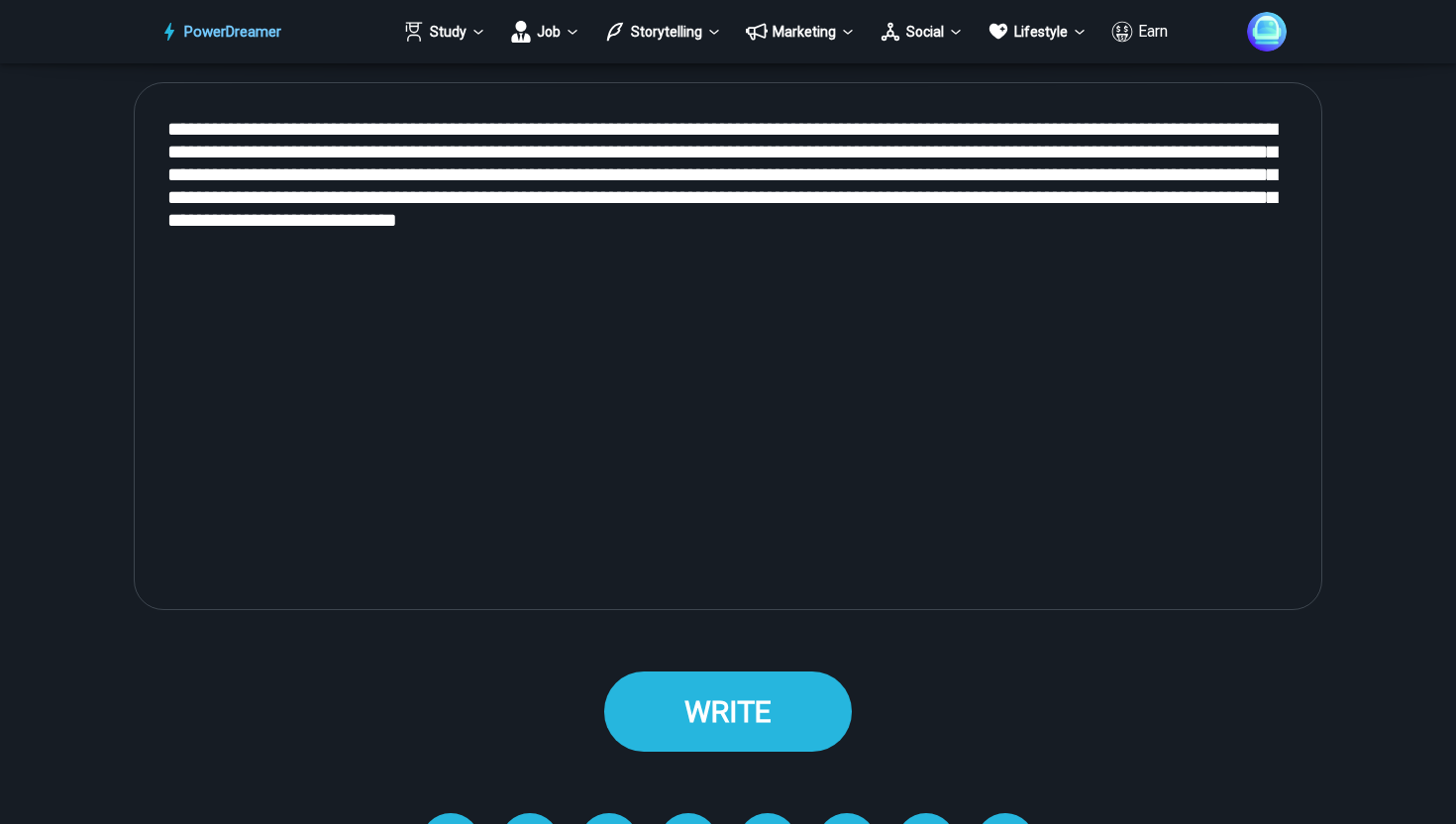click on "WRITE" at bounding box center [728, 711] 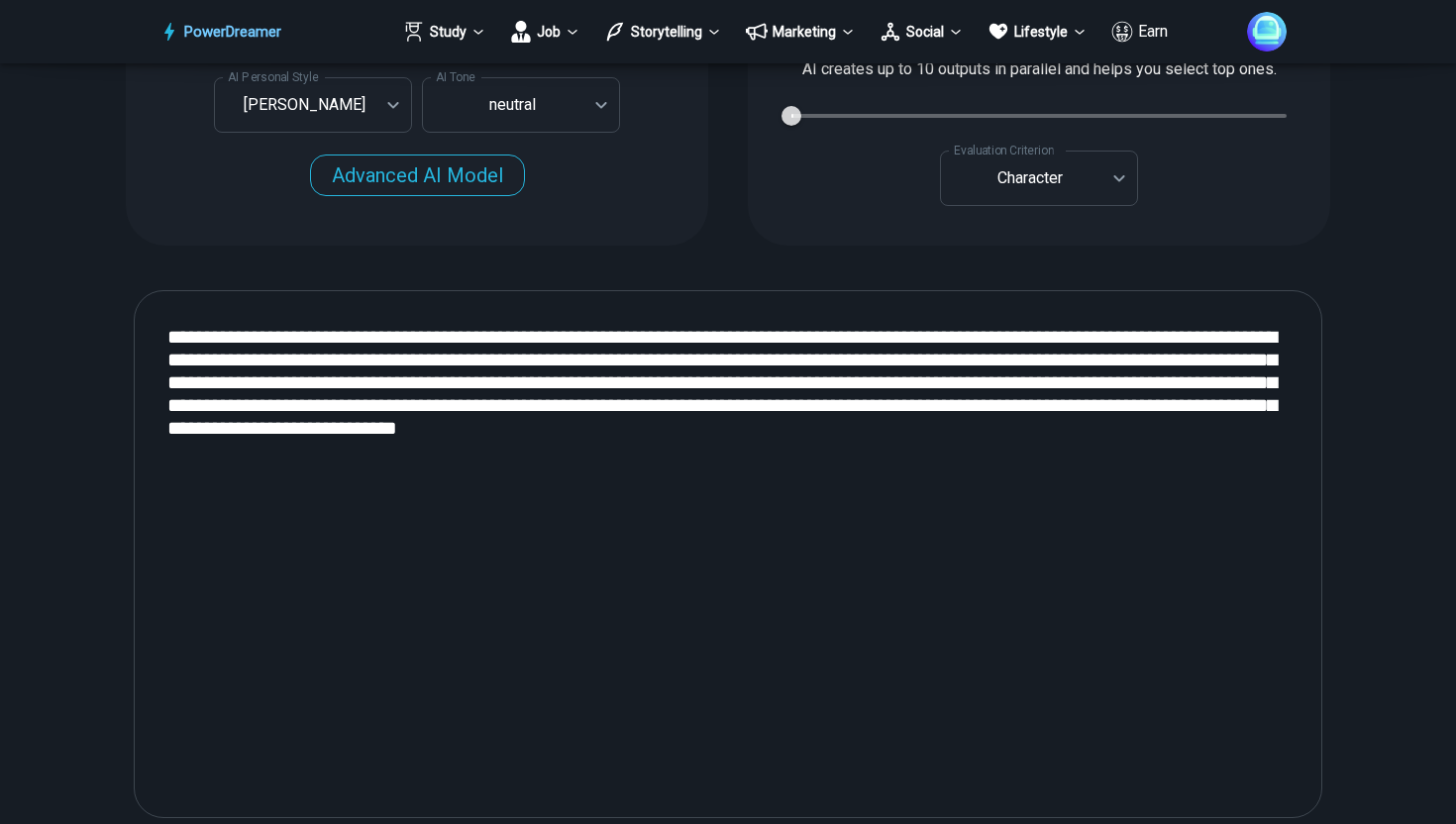 scroll, scrollTop: 2009, scrollLeft: 0, axis: vertical 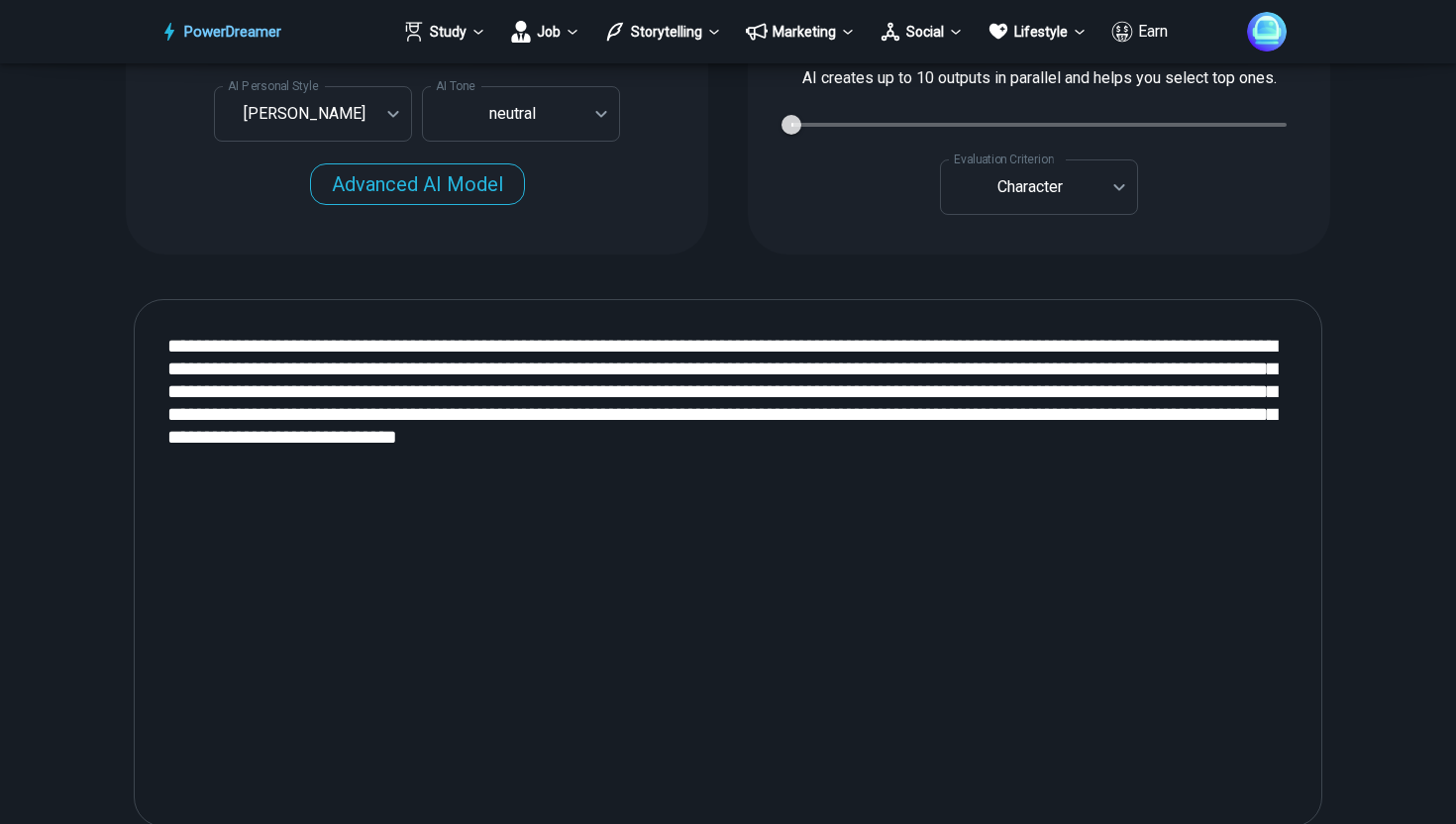 drag, startPoint x: 1009, startPoint y: 444, endPoint x: 37, endPoint y: 308, distance: 981.46829 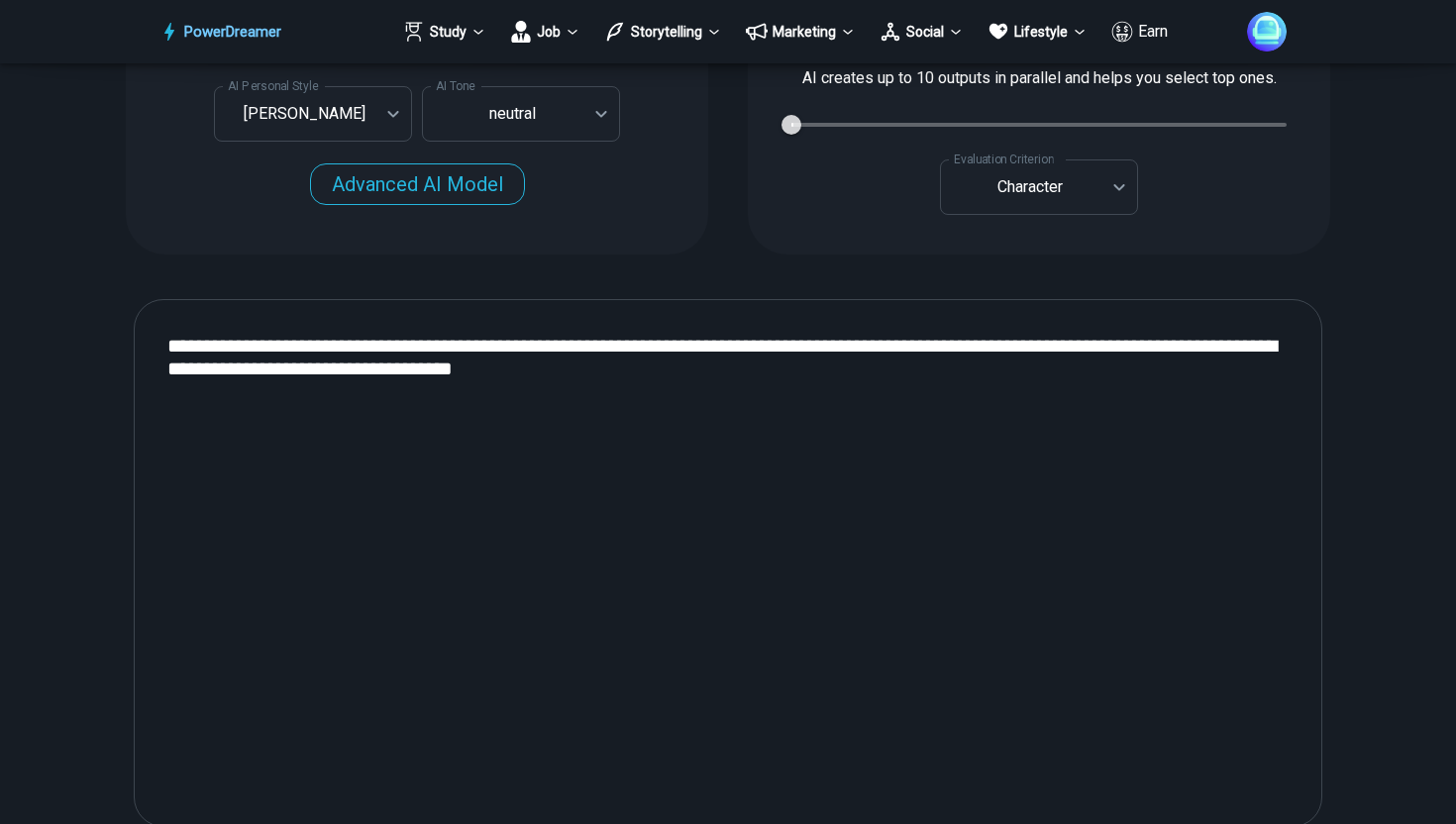 click on "**********" at bounding box center (728, 563) 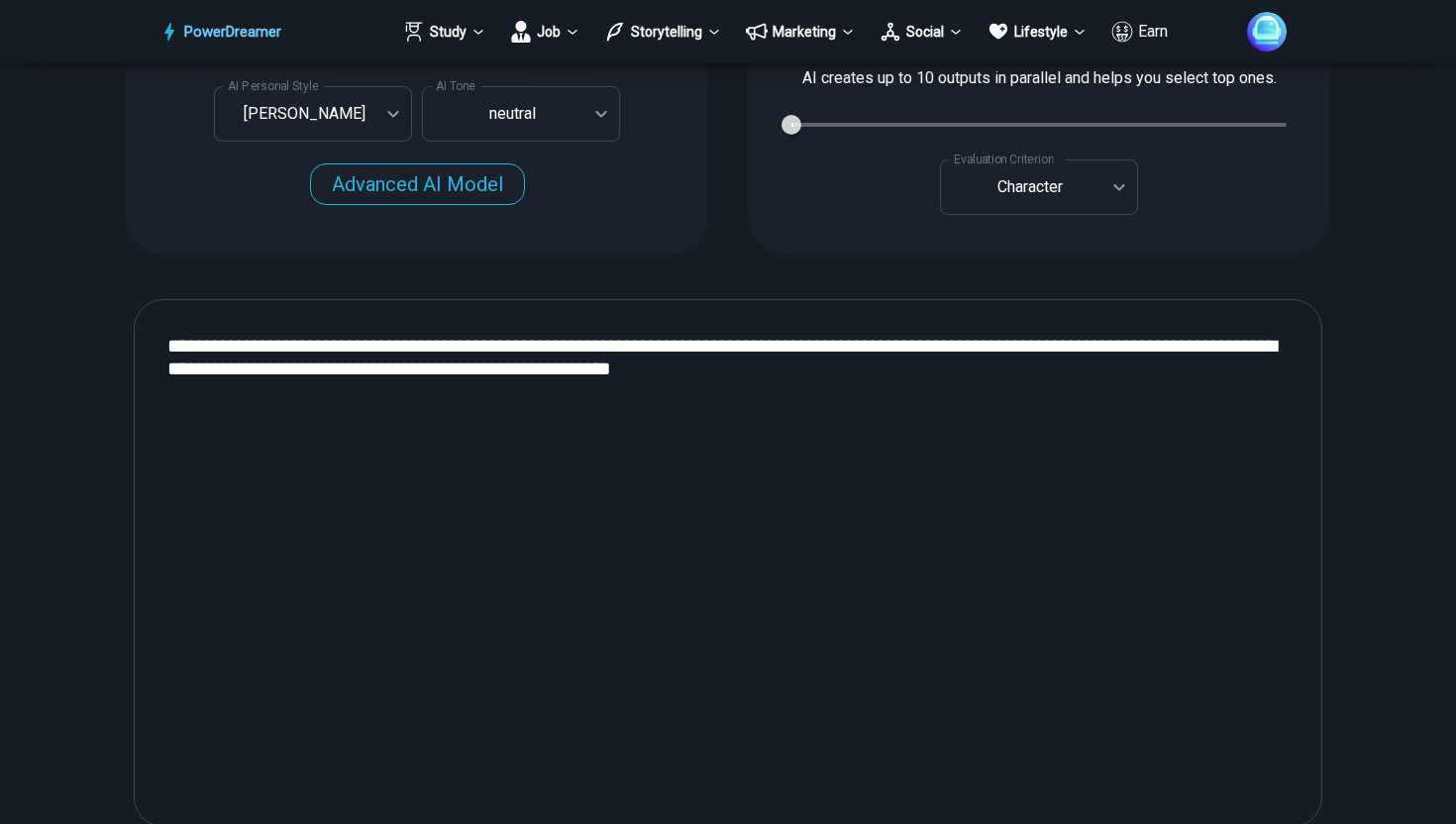 click on "**********" at bounding box center (728, 563) 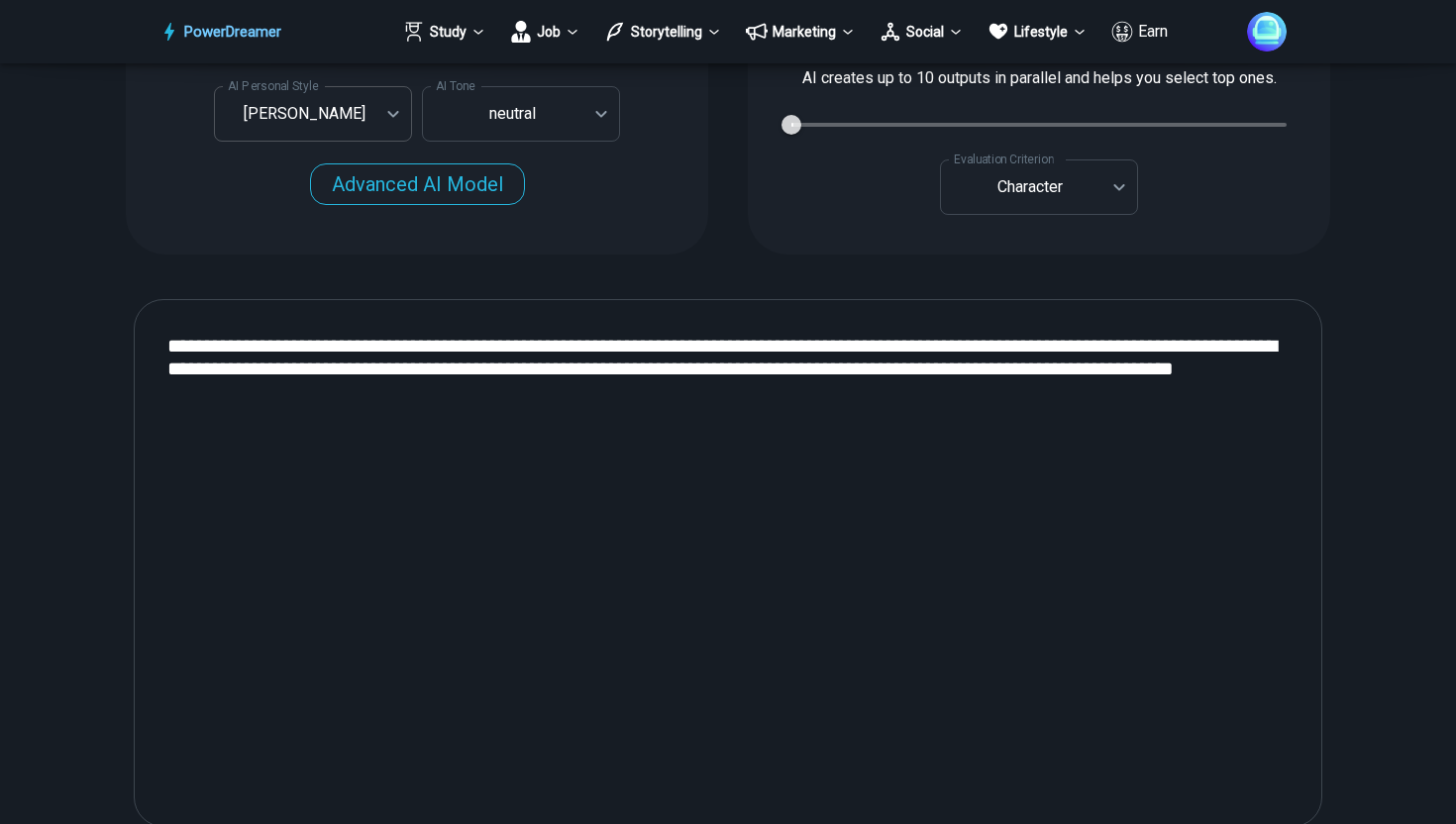 type on "**********" 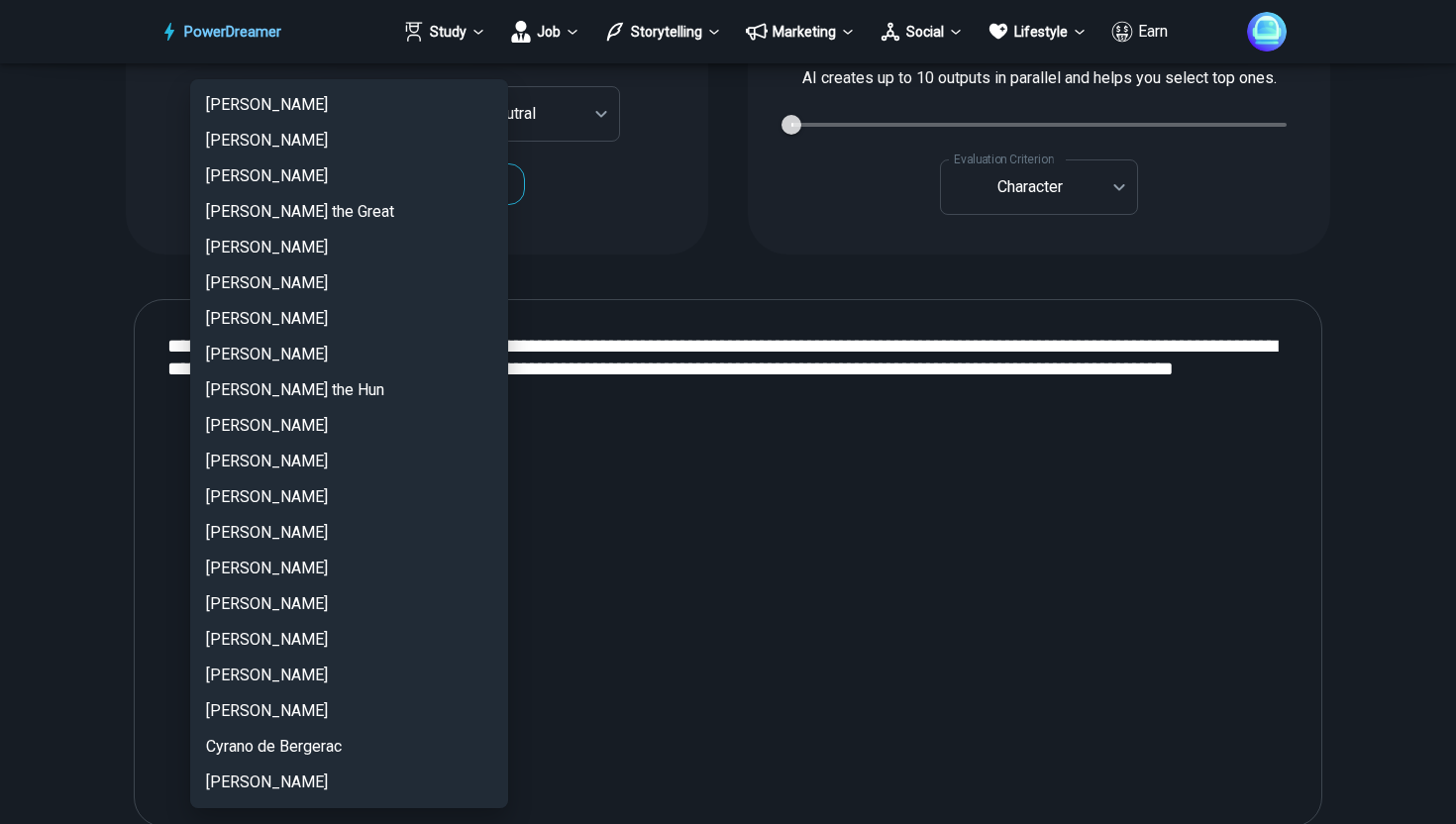 scroll, scrollTop: 1373, scrollLeft: 0, axis: vertical 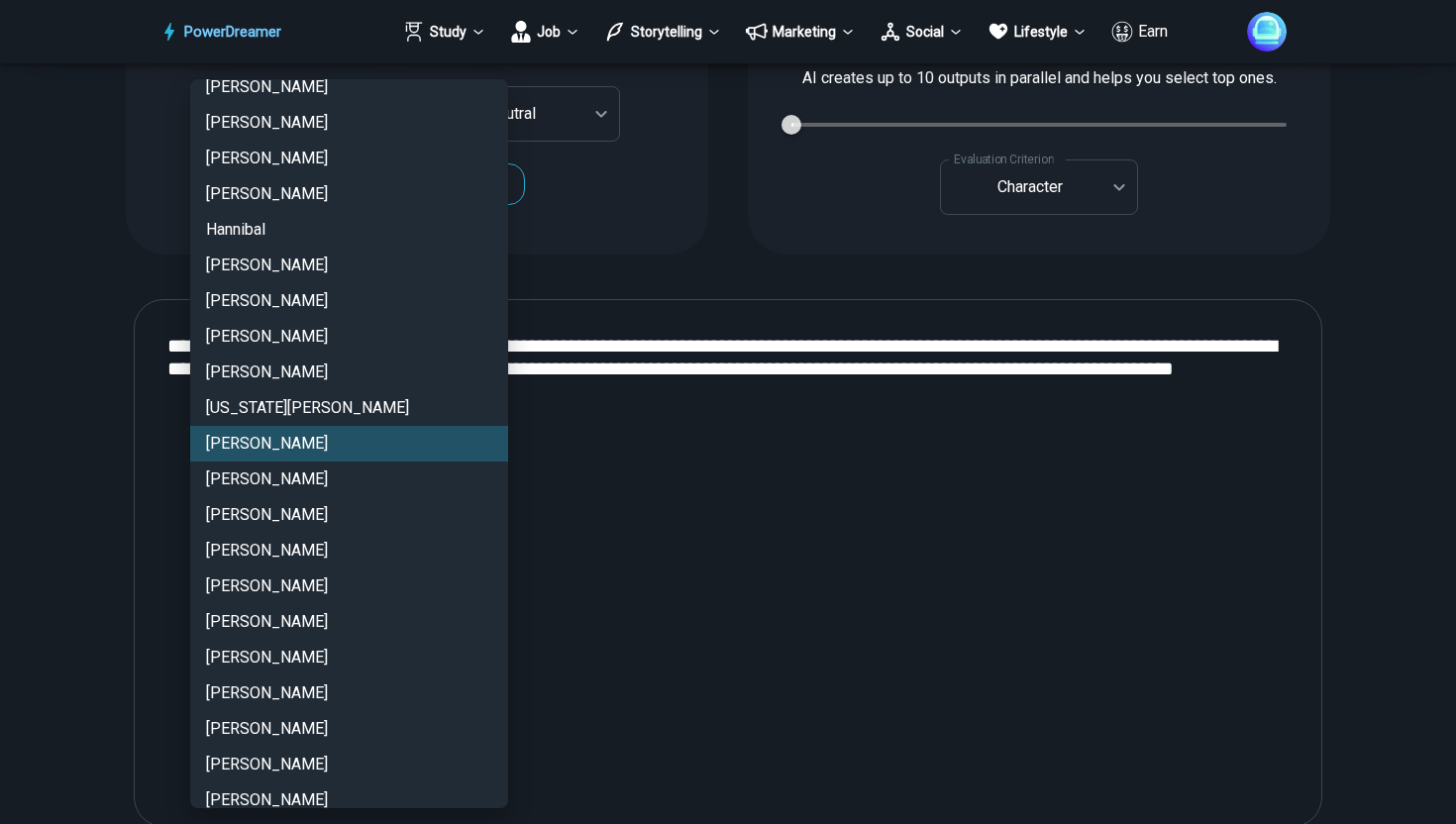 click on "[PERSON_NAME]" at bounding box center [349, 158] 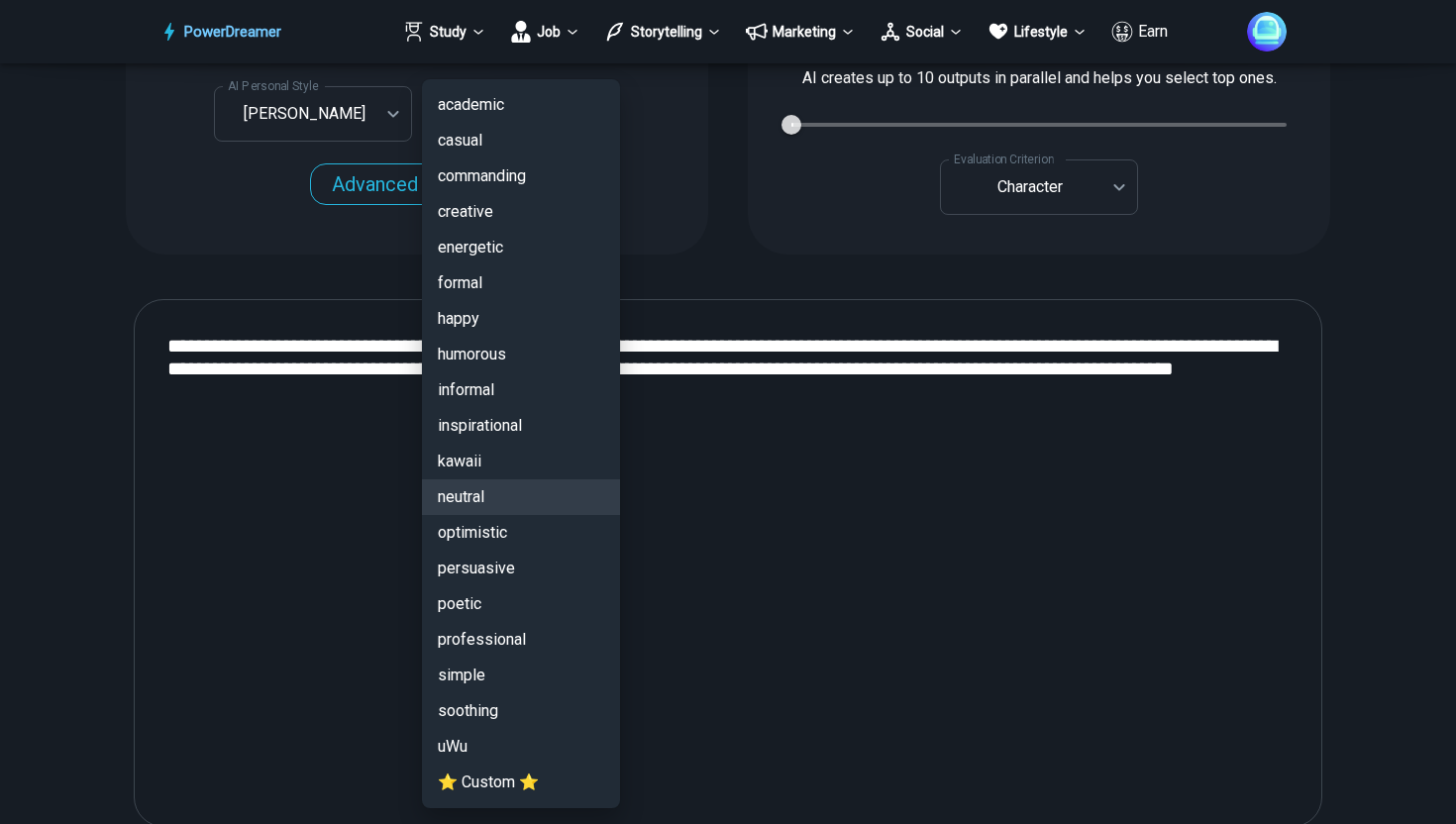 click on "PowerDreamer Study Job Storytelling Marketing Social Lifestyle Earn AI Story Generator Generate a story in your desired style START Faster with PowerDreamer 213,796  AI-Generated Outputs.  60,000+ Users. 60+ AI Tools. PowerDreamer saved me a ton of stress and even more time. Highly recommend. [PERSON_NAME] is a writer and producer with experience at Morning Rush, [US_STATE] PBS, Metro Weekly and The [US_STATE] Times I received a job offer [DATE] that your awesome website helped me get. Thank you! I will be singing your praises. [PERSON_NAME] signed up to PowerDreamer [DATE] and received his job offer [DATE] Absolutely love this program!! I'm usually hesitant to pay for anything without being able to try it for free first. However, I was desperate to get resume writing help and this program far exceeded my expectations! I have been telling anyone I know looking for a job to try it. [PERSON_NAME] [PERSON_NAME], Product Manager in E-Commerce [PERSON_NAME] [PERSON_NAME] Made the job hunting process so easy! Age" at bounding box center [728, 1684] 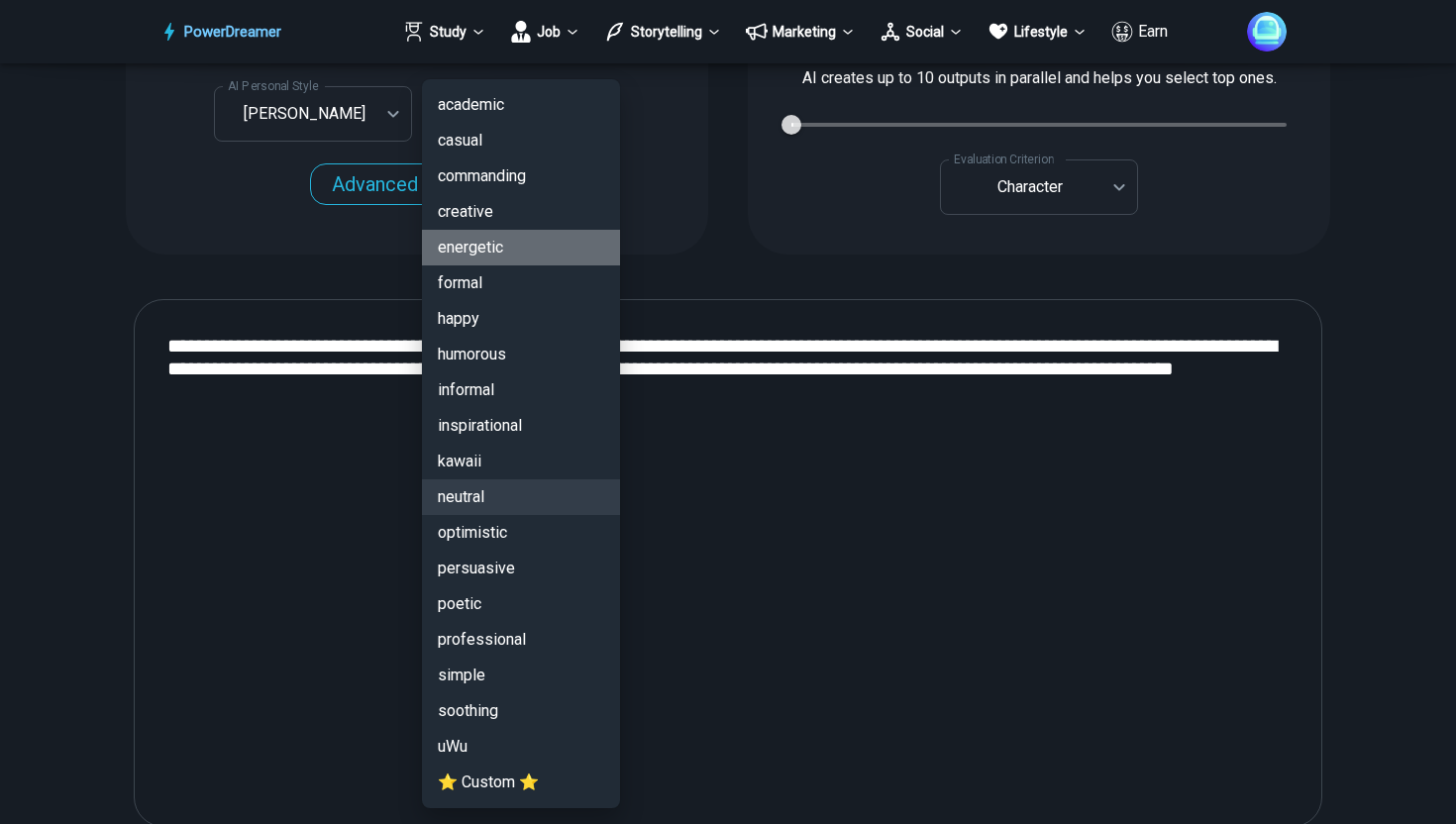 click on "energetic" at bounding box center (521, 248) 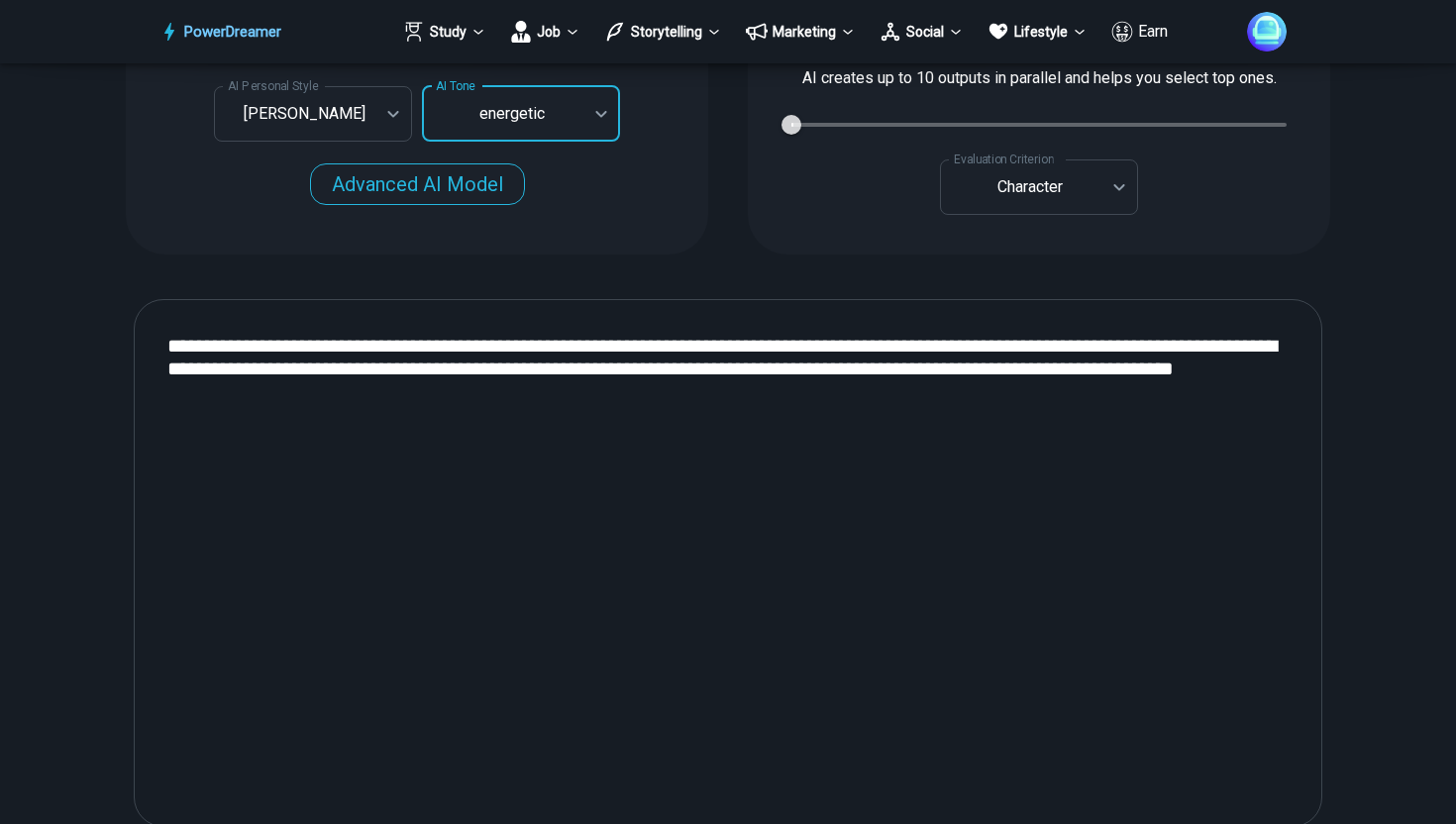 click on "PowerDreamer Study Job Storytelling Marketing Social Lifestyle Earn AI Story Generator Generate a story in your desired style START Faster with PowerDreamer 213,796  AI-Generated Outputs.  60,000+ Users. 60+ AI Tools. PowerDreamer saved me a ton of stress and even more time. Highly recommend. [PERSON_NAME] is a writer and producer with experience at Morning Rush, [US_STATE] PBS, Metro Weekly and The [US_STATE] Times I received a job offer [DATE] that your awesome website helped me get. Thank you! I will be singing your praises. [PERSON_NAME] signed up to PowerDreamer [DATE] and received his job offer [DATE] Absolutely love this program!! I'm usually hesitant to pay for anything without being able to try it for free first. However, I was desperate to get resume writing help and this program far exceeded my expectations! I have been telling anyone I know looking for a job to try it. [PERSON_NAME] [PERSON_NAME], Product Manager in E-Commerce [PERSON_NAME] [PERSON_NAME] Made the job hunting process so easy! Age" at bounding box center [728, 1684] 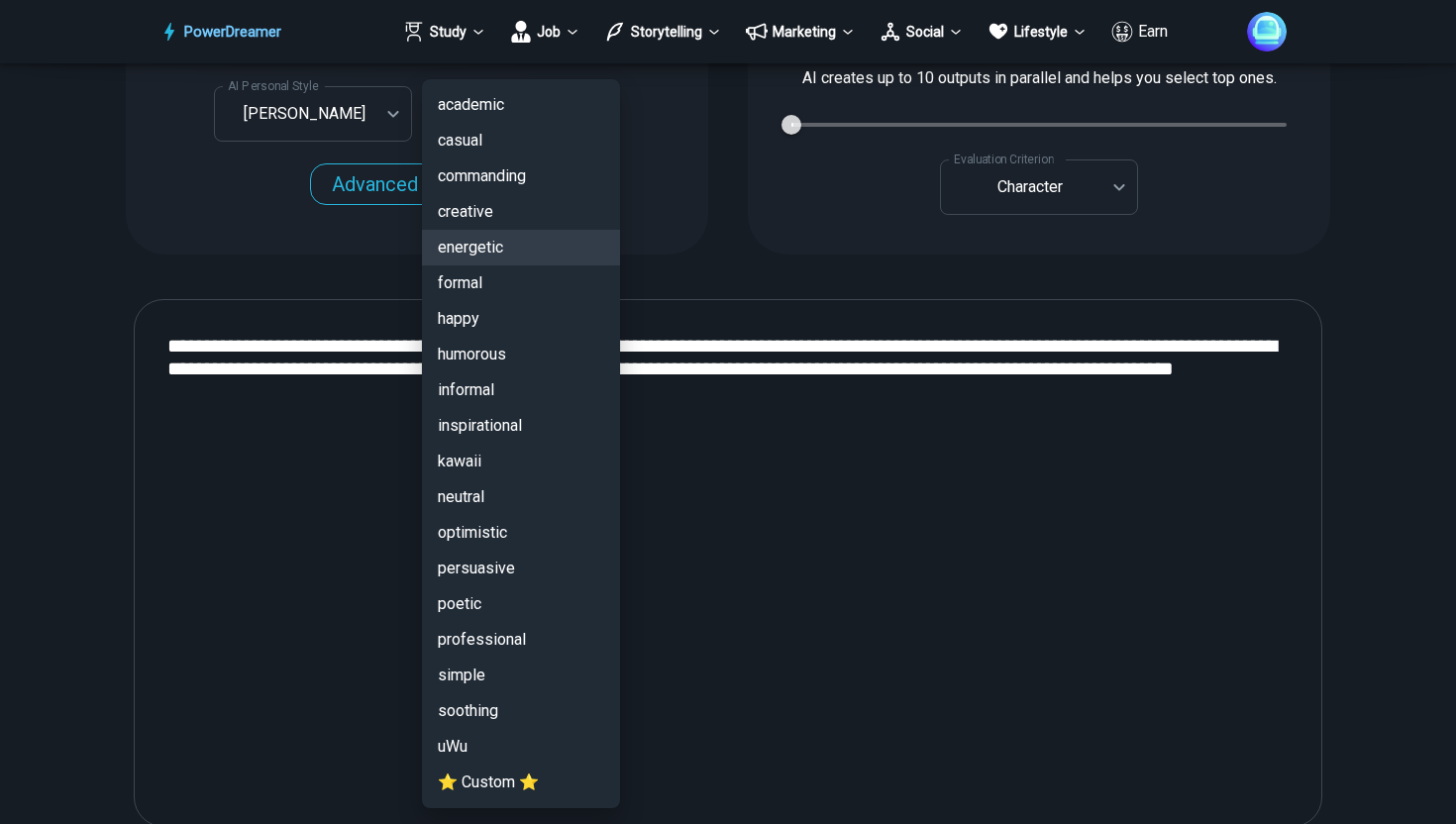 click at bounding box center (728, 412) 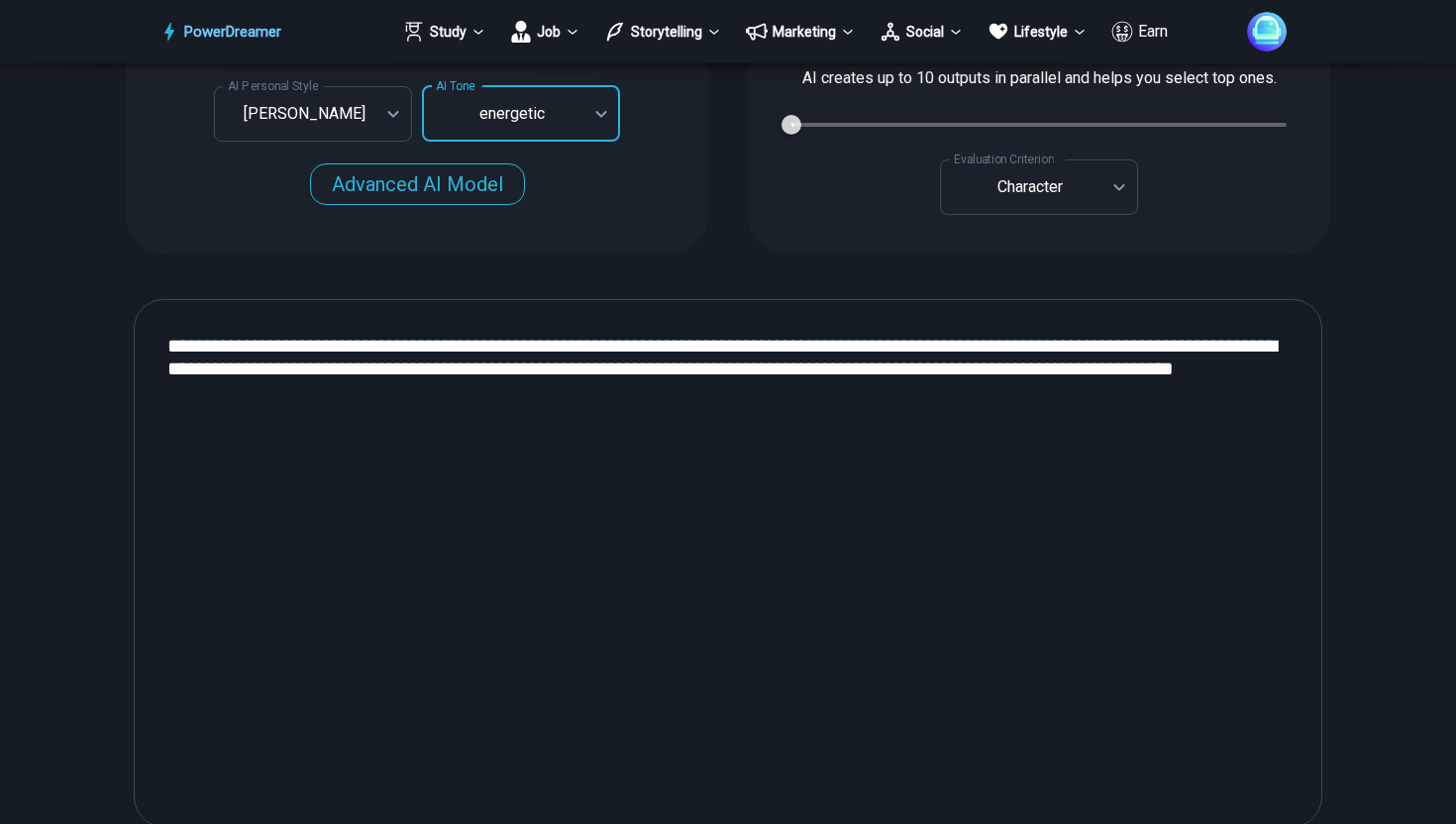 click on "**********" at bounding box center (728, 563) 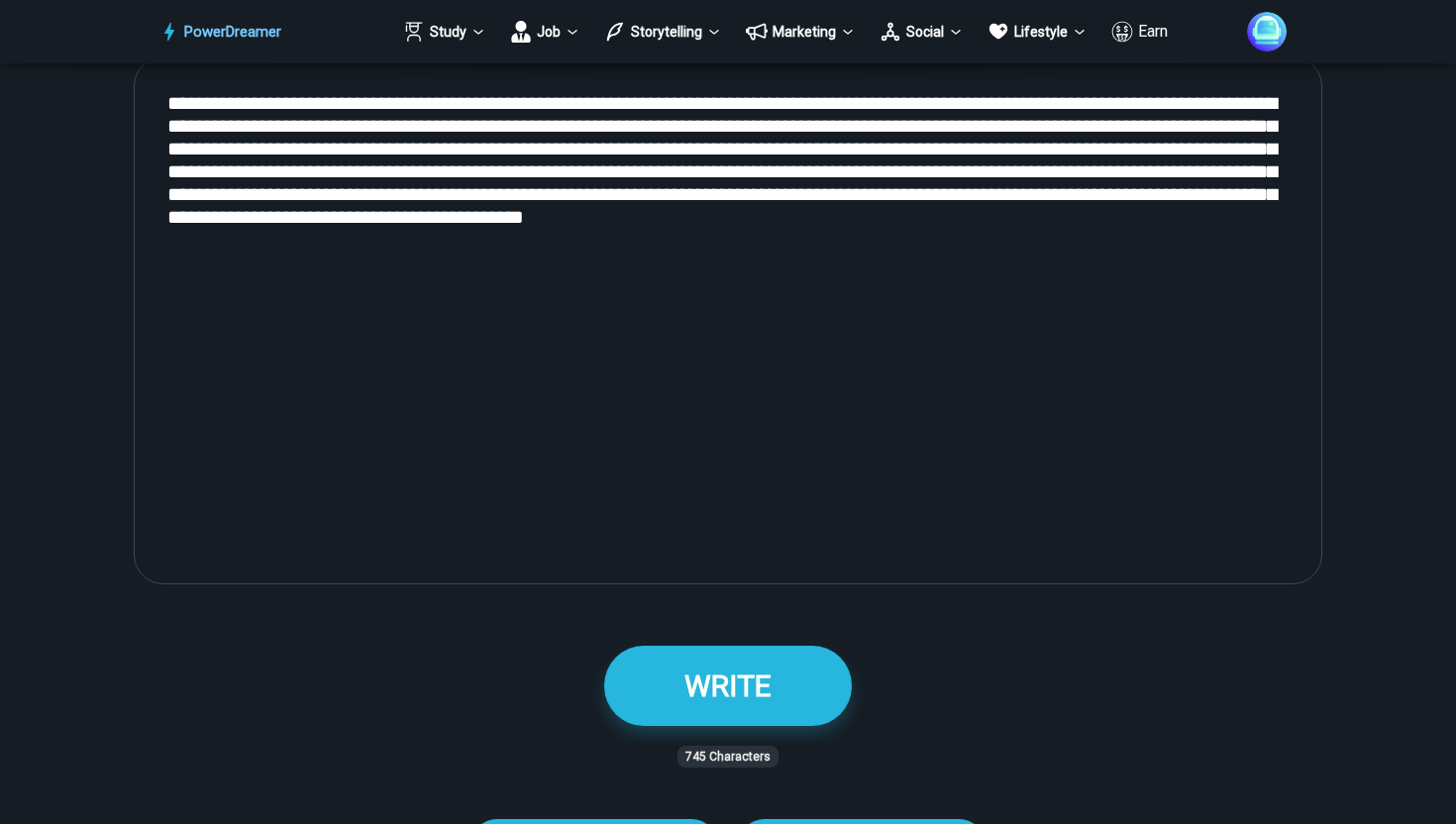 scroll, scrollTop: 2265, scrollLeft: 0, axis: vertical 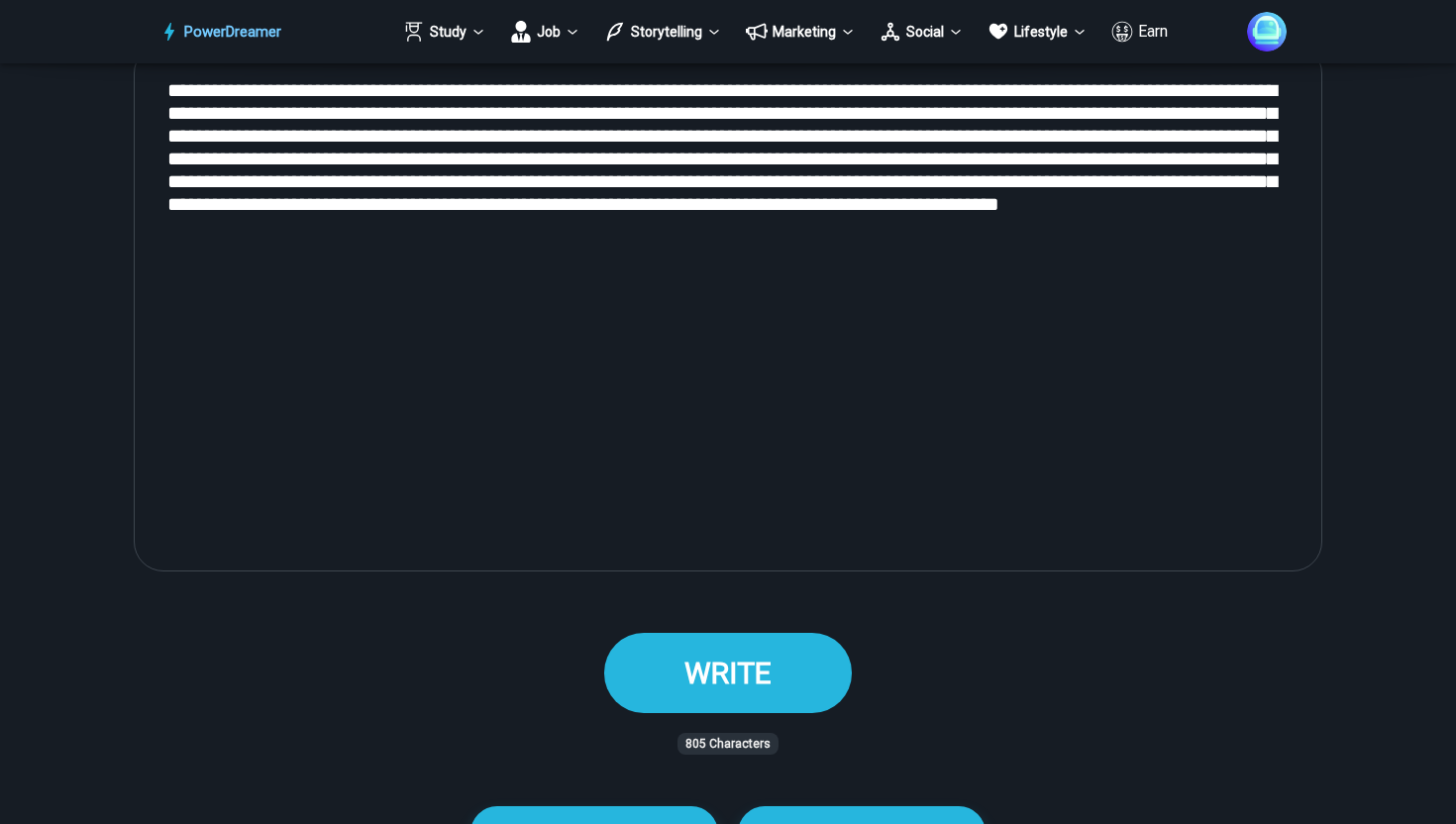 type on "**********" 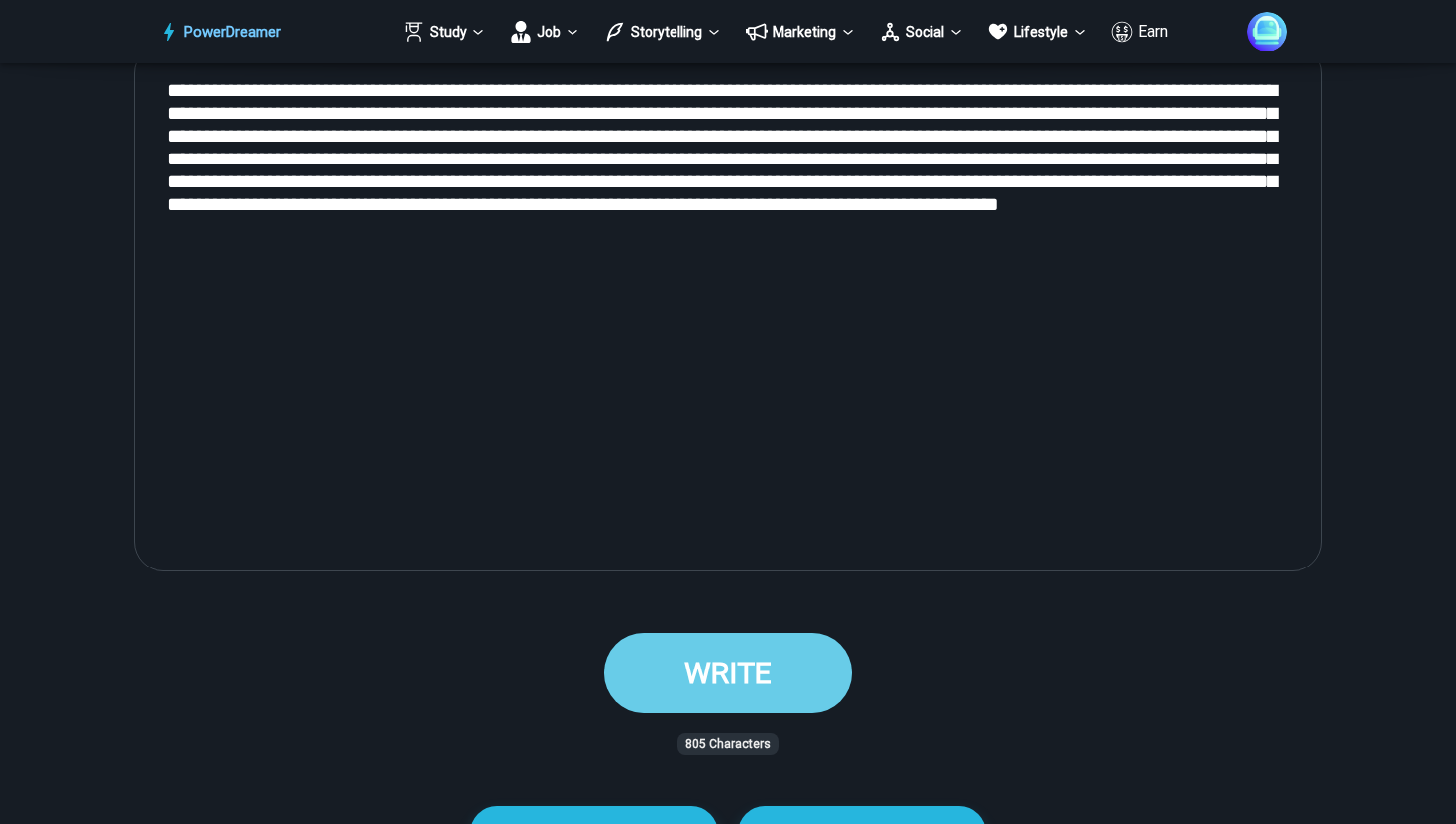 click on "WRITE" at bounding box center (728, 672) 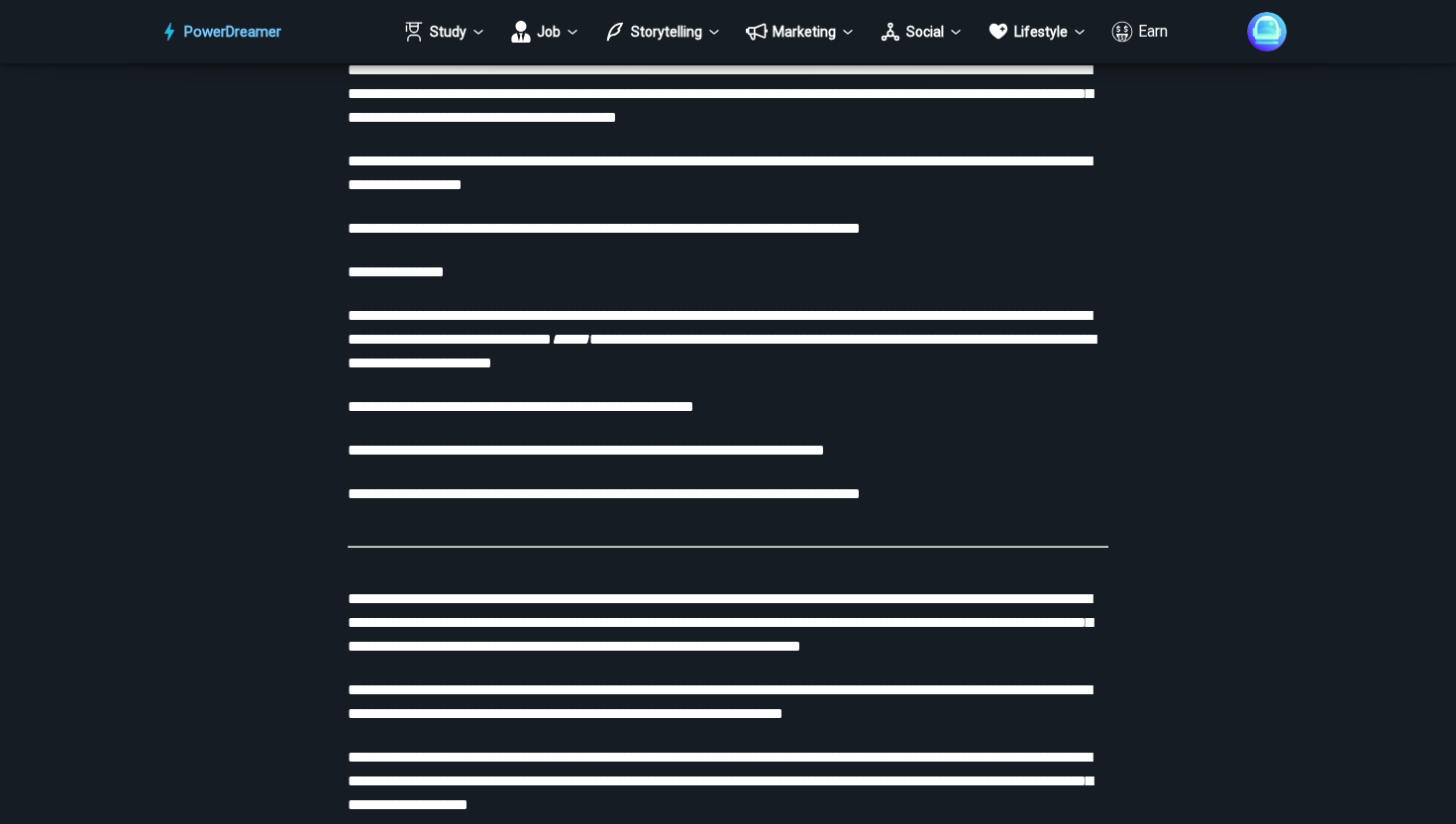 scroll, scrollTop: 4165, scrollLeft: 0, axis: vertical 